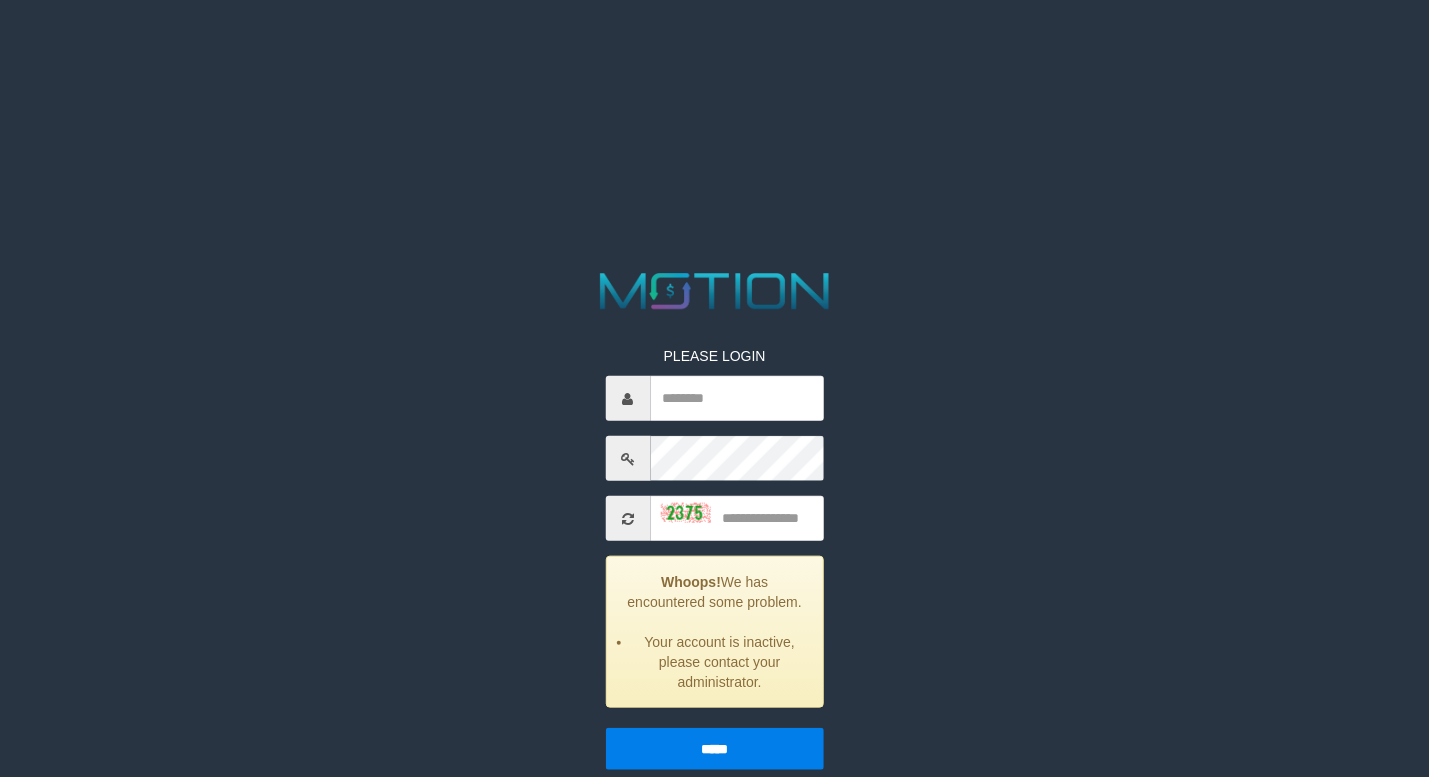 scroll, scrollTop: 0, scrollLeft: 0, axis: both 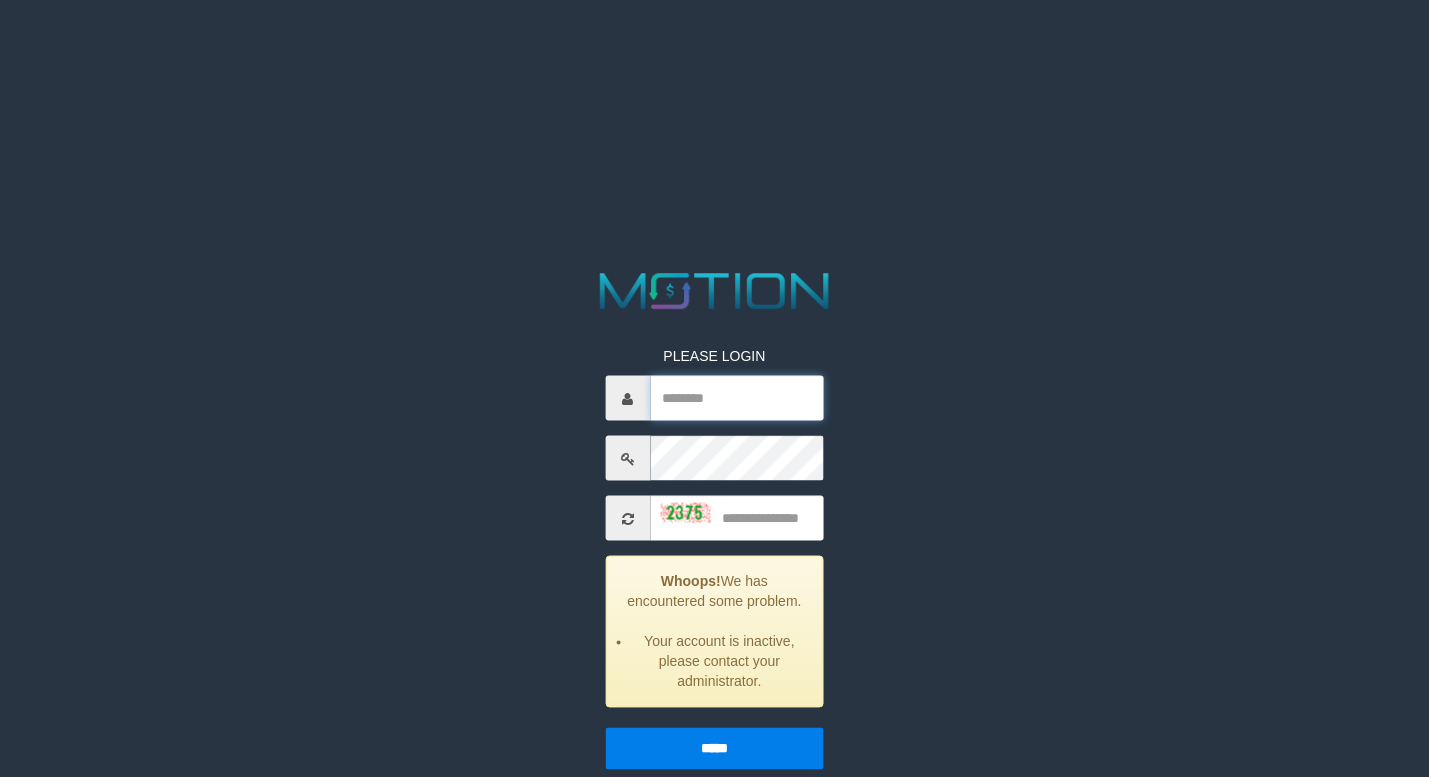 type on "******" 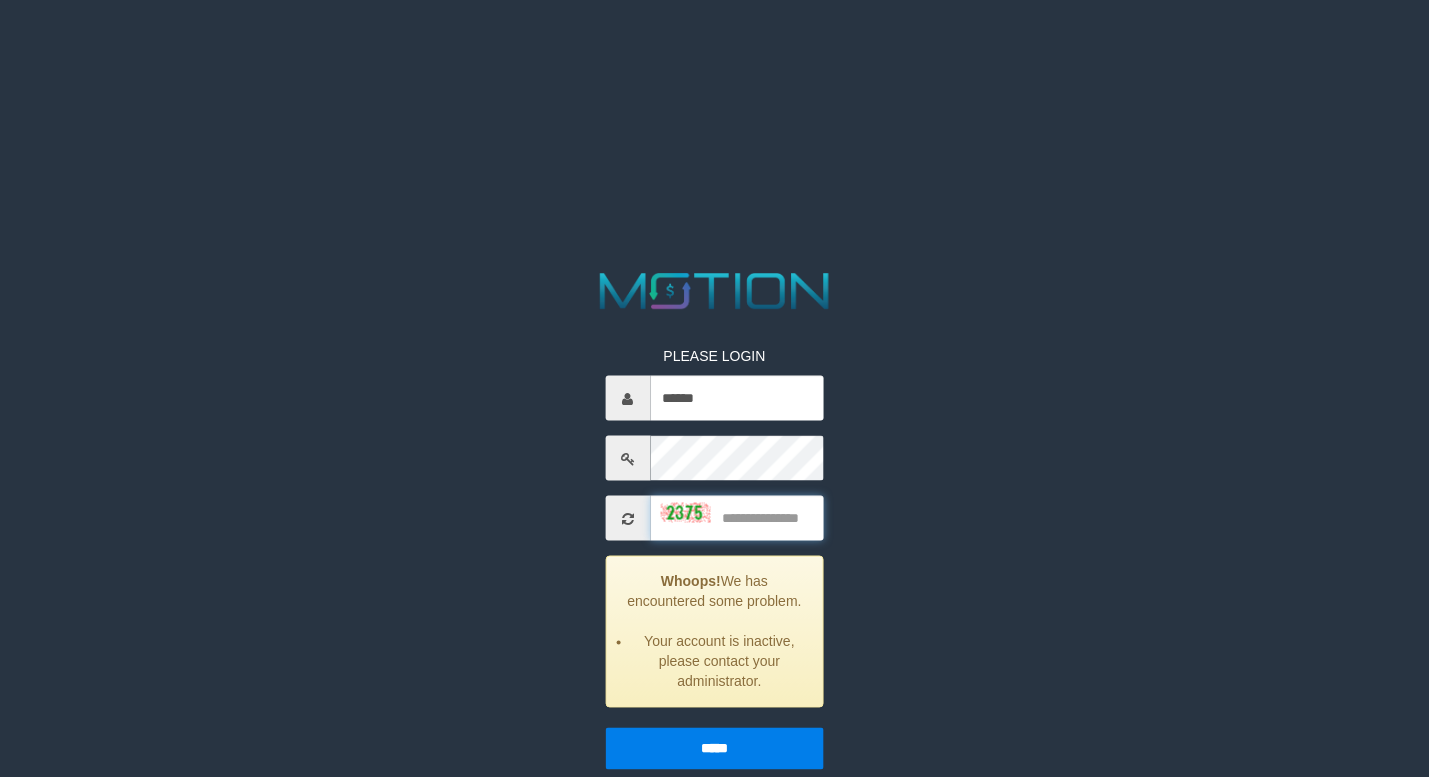 click at bounding box center [736, 518] 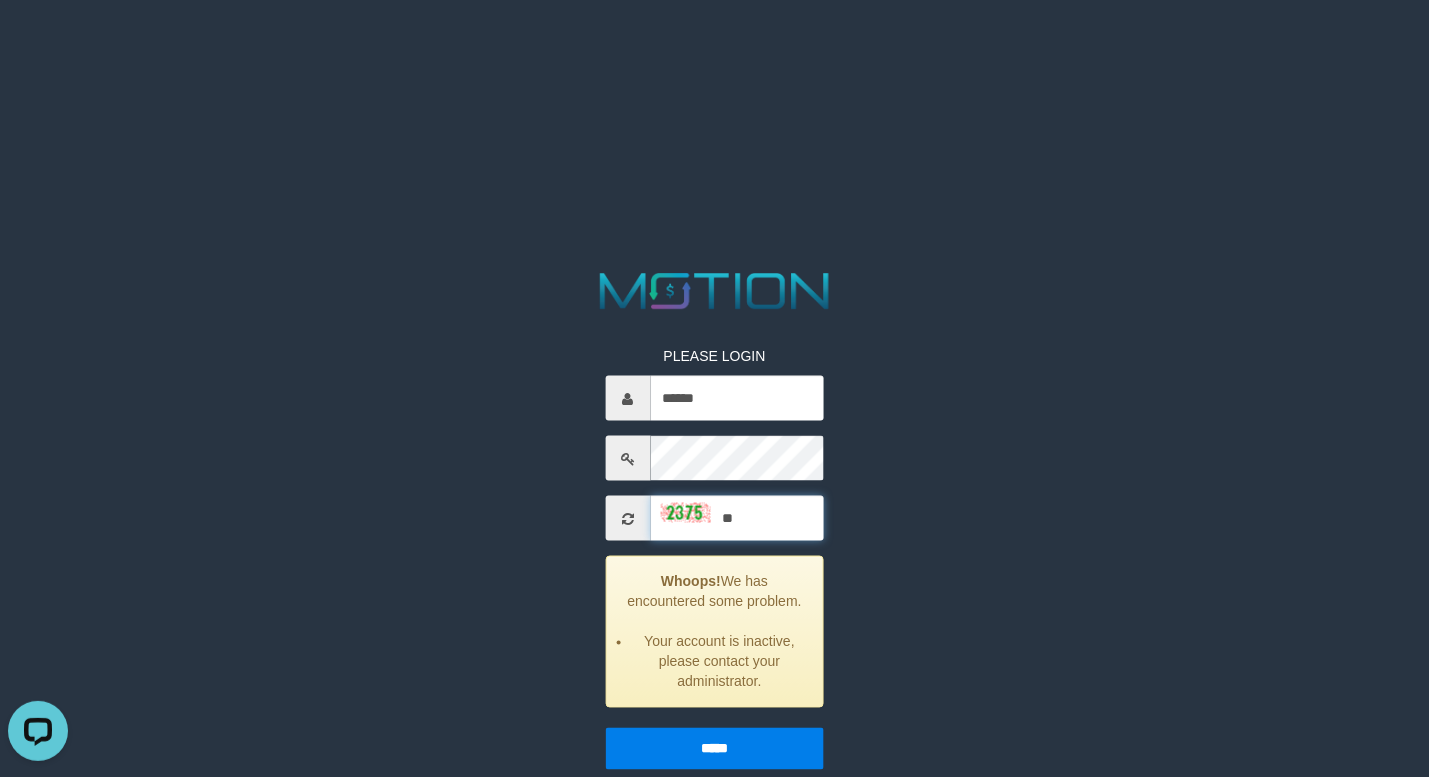 scroll, scrollTop: 0, scrollLeft: 0, axis: both 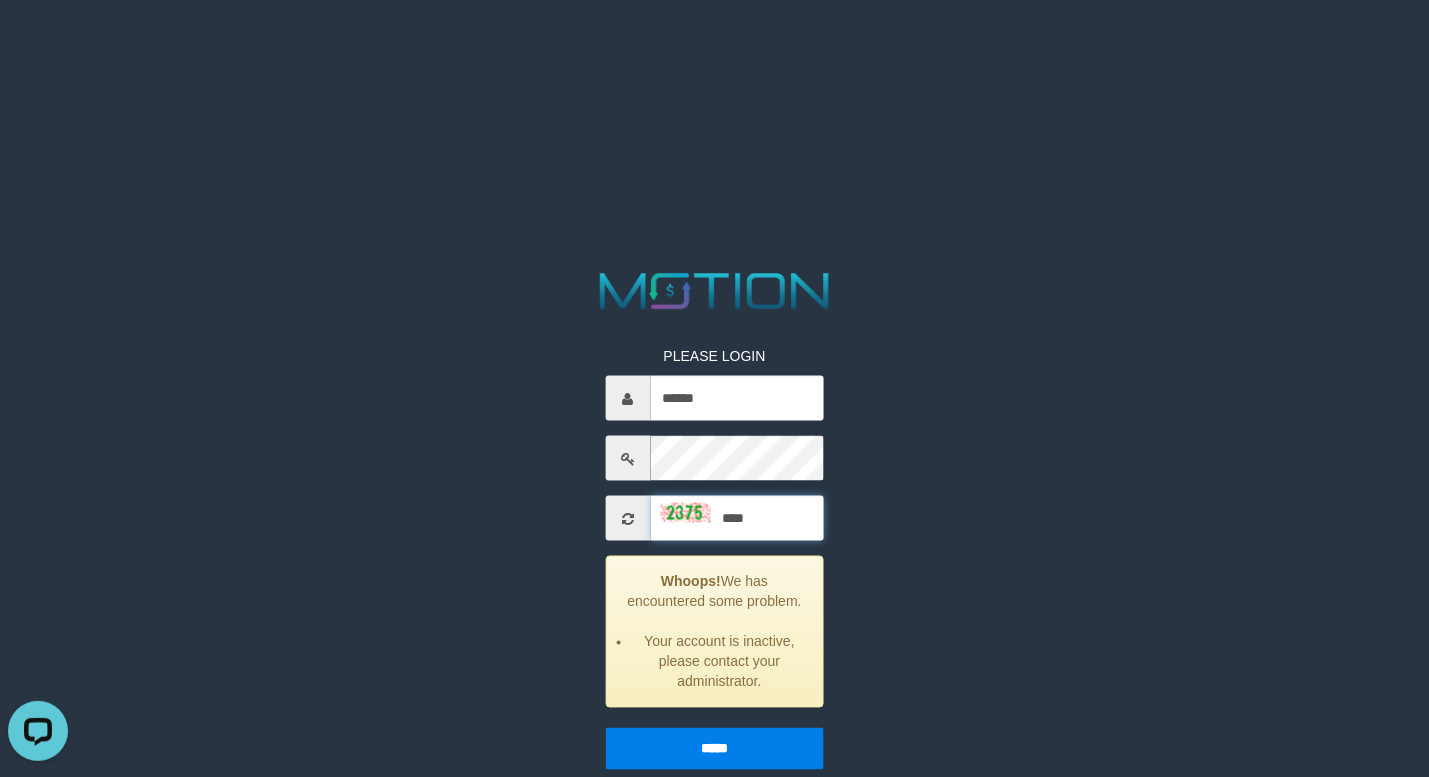 type on "****" 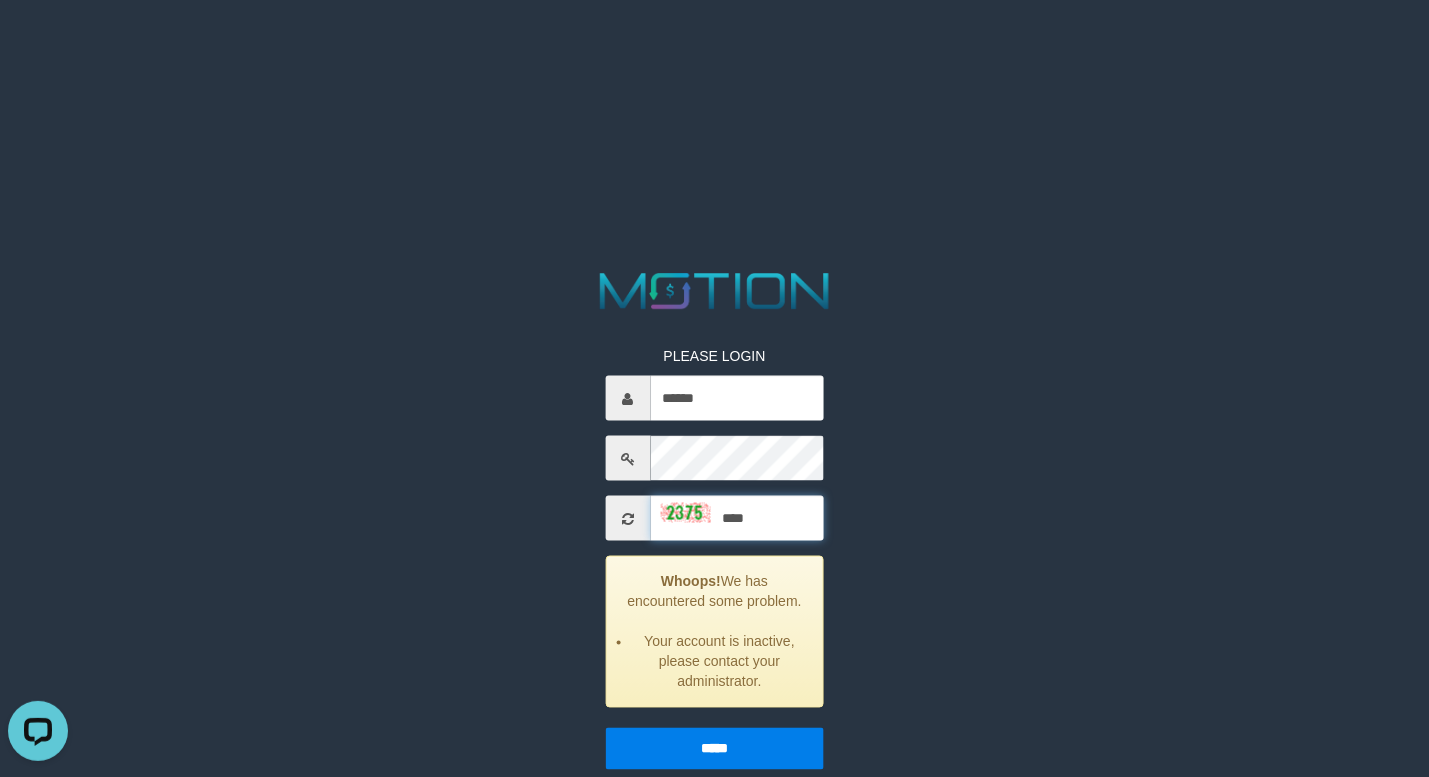 click on "*****" at bounding box center [714, 749] 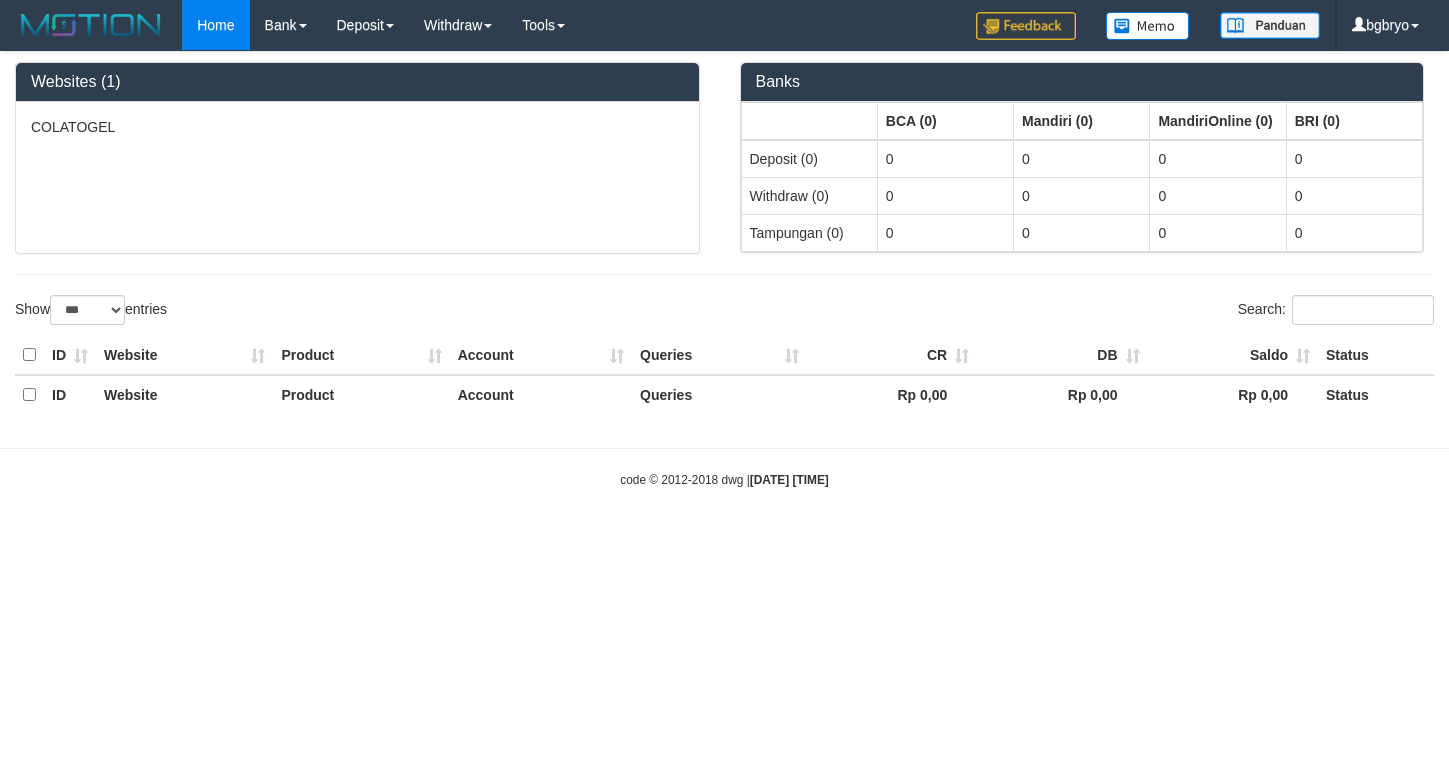 select on "***" 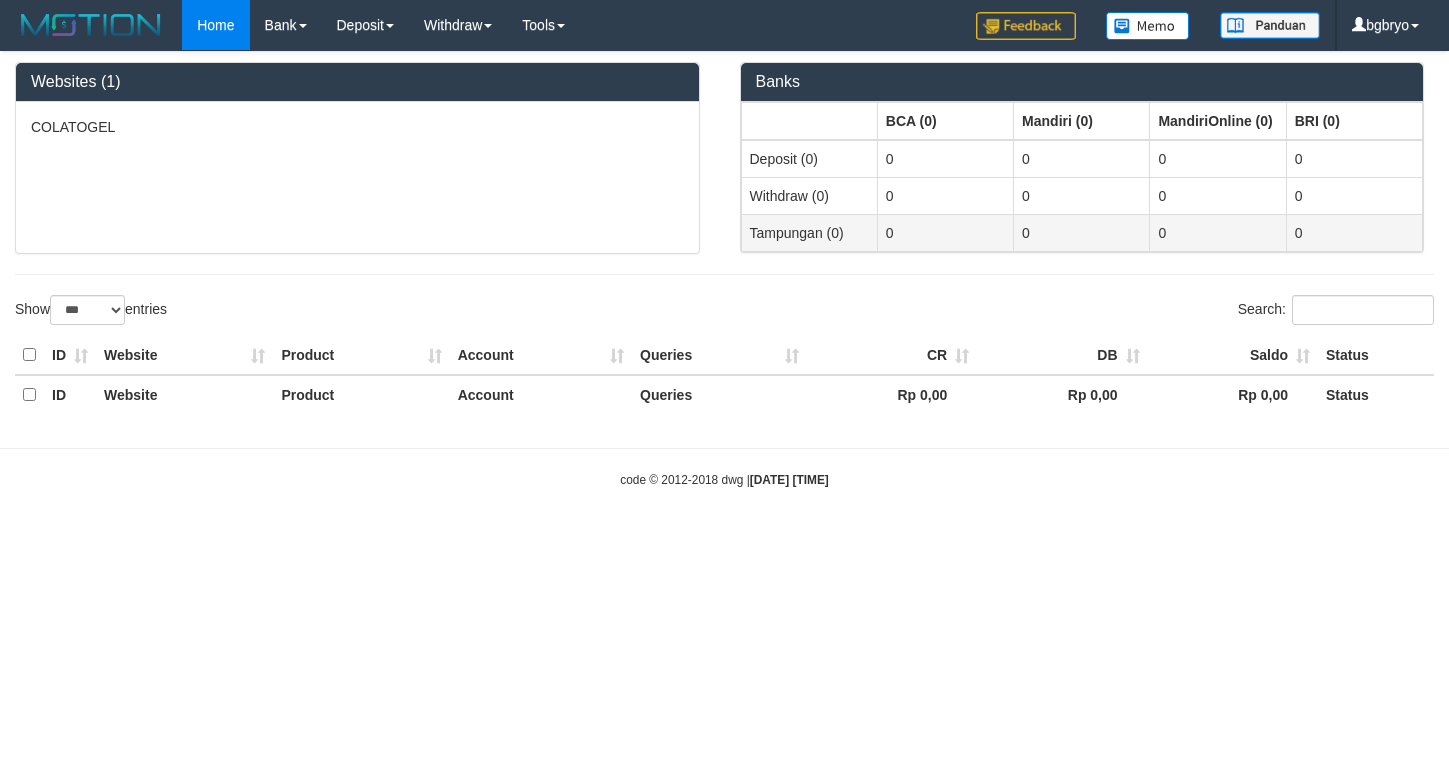 scroll, scrollTop: 0, scrollLeft: 0, axis: both 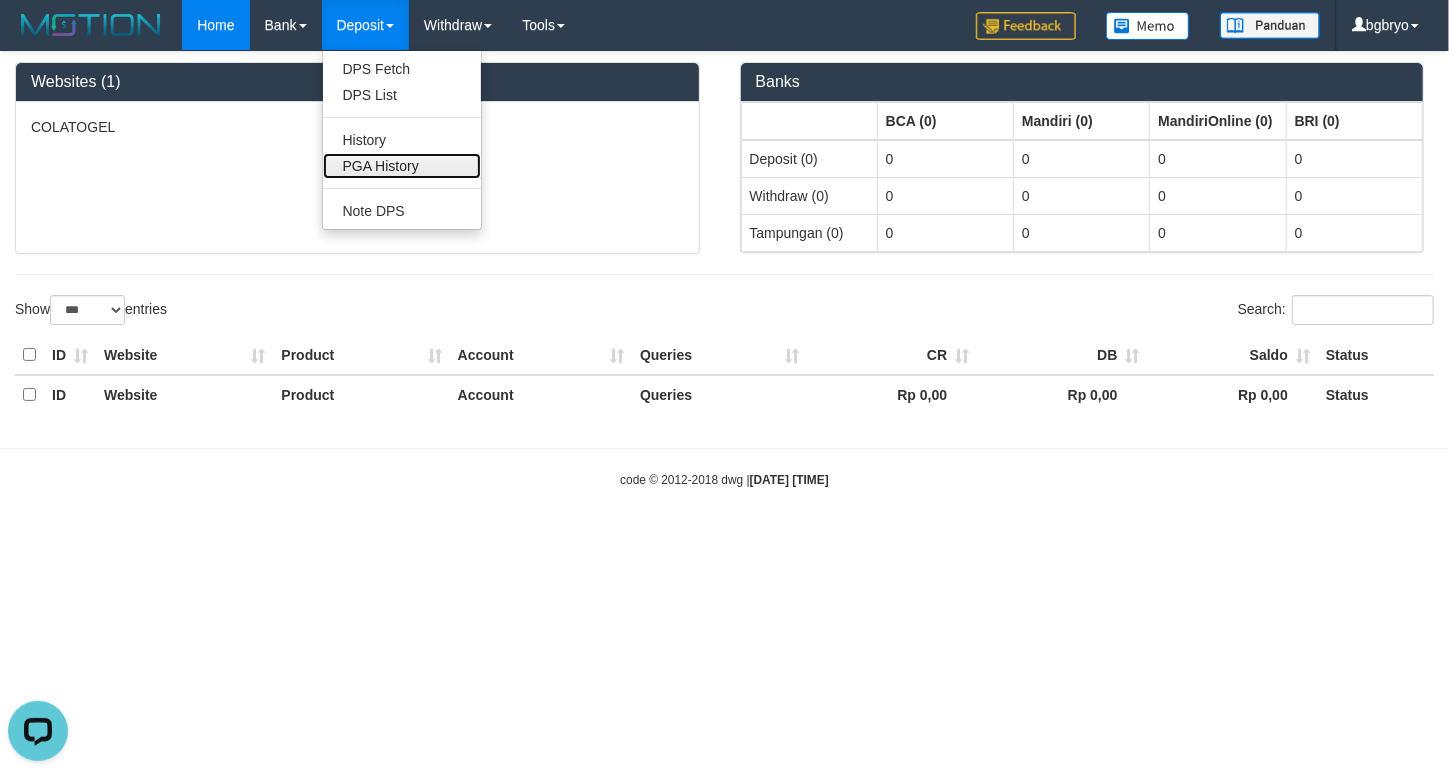 drag, startPoint x: 397, startPoint y: 168, endPoint x: 405, endPoint y: 156, distance: 14.422205 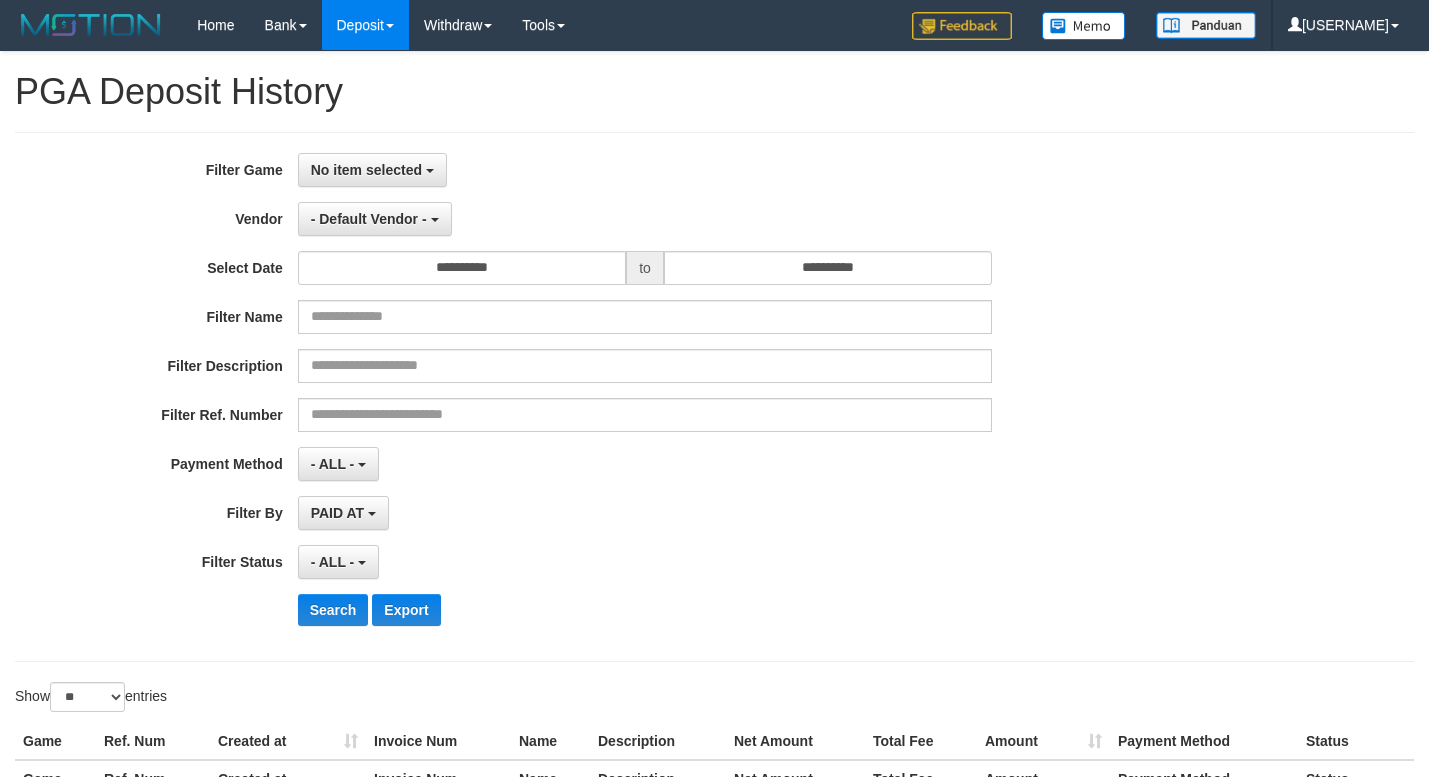 select 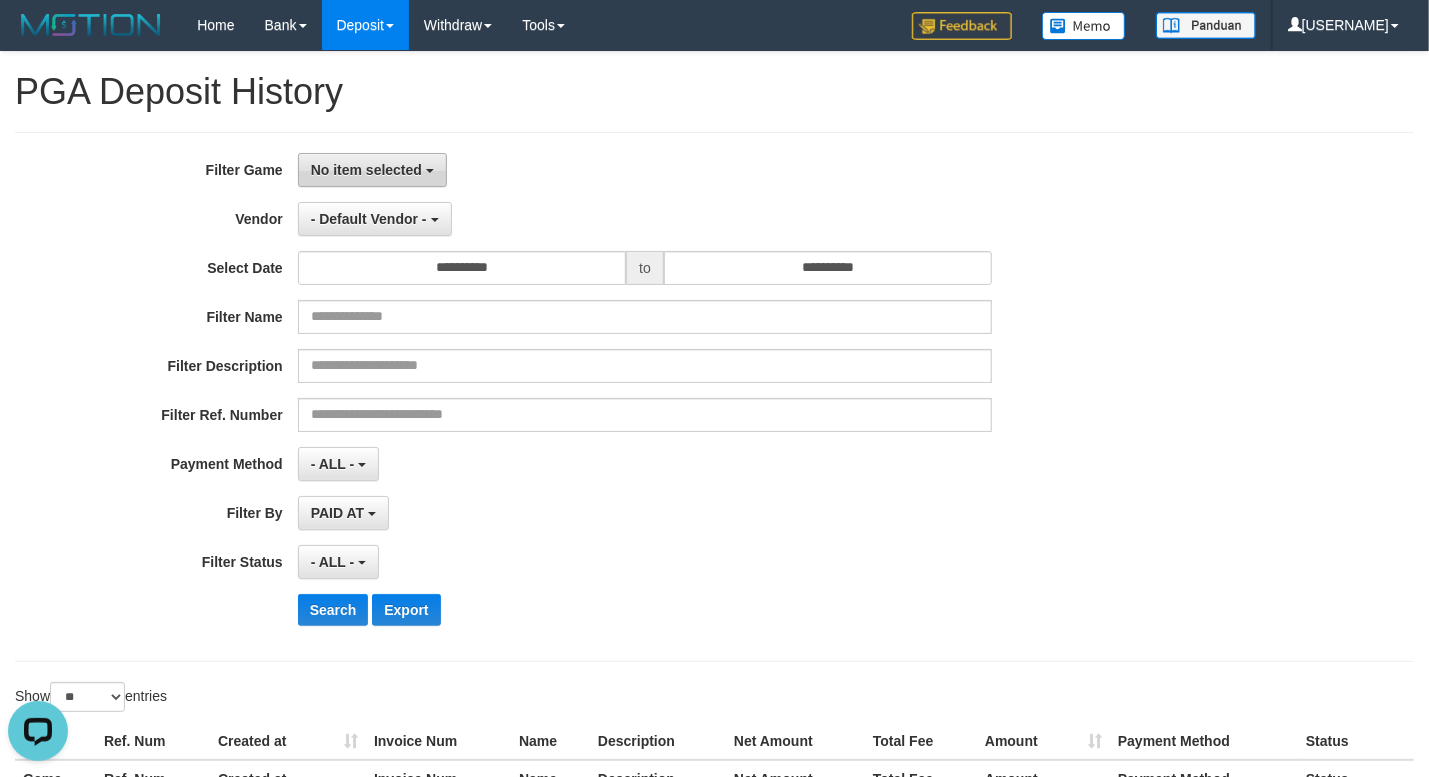 scroll, scrollTop: 0, scrollLeft: 0, axis: both 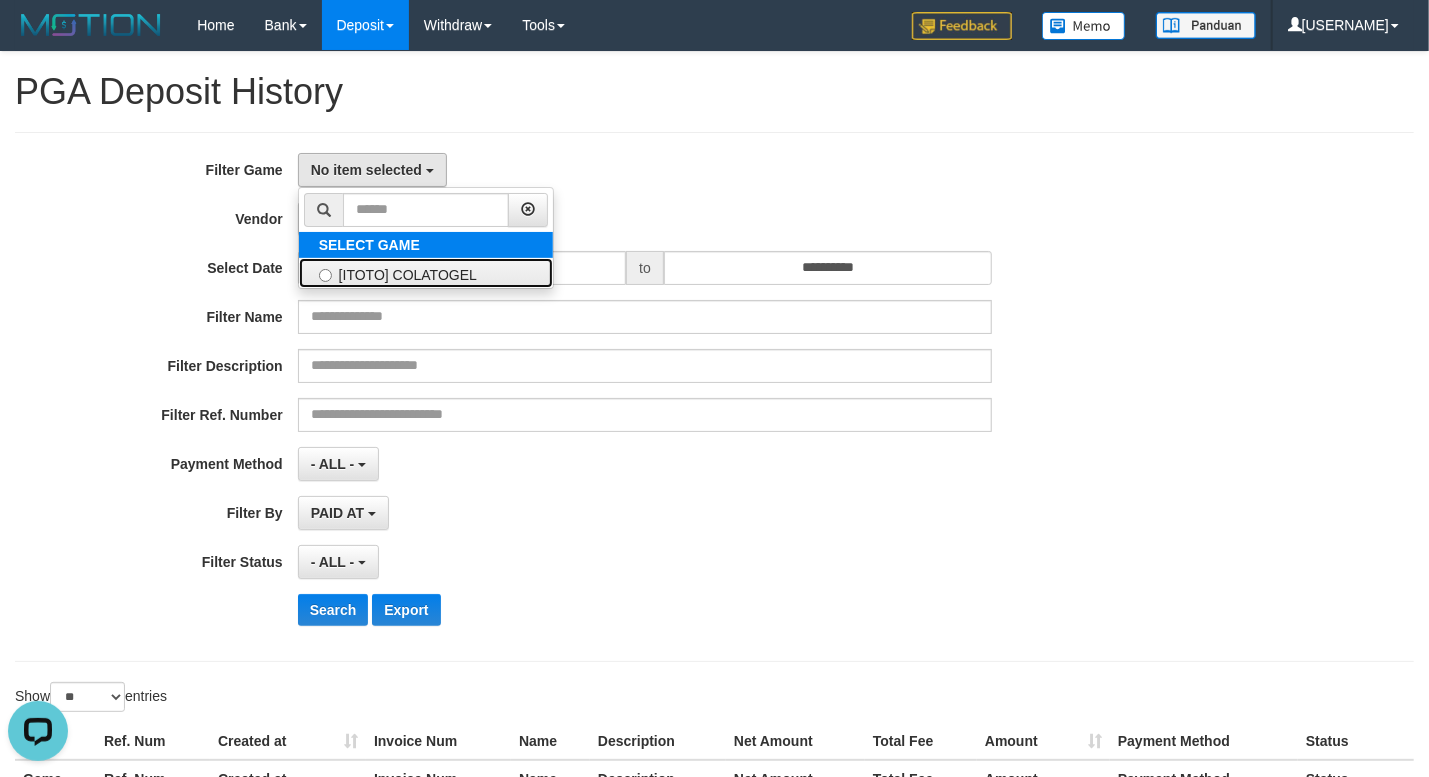 drag, startPoint x: 397, startPoint y: 276, endPoint x: 398, endPoint y: 244, distance: 32.01562 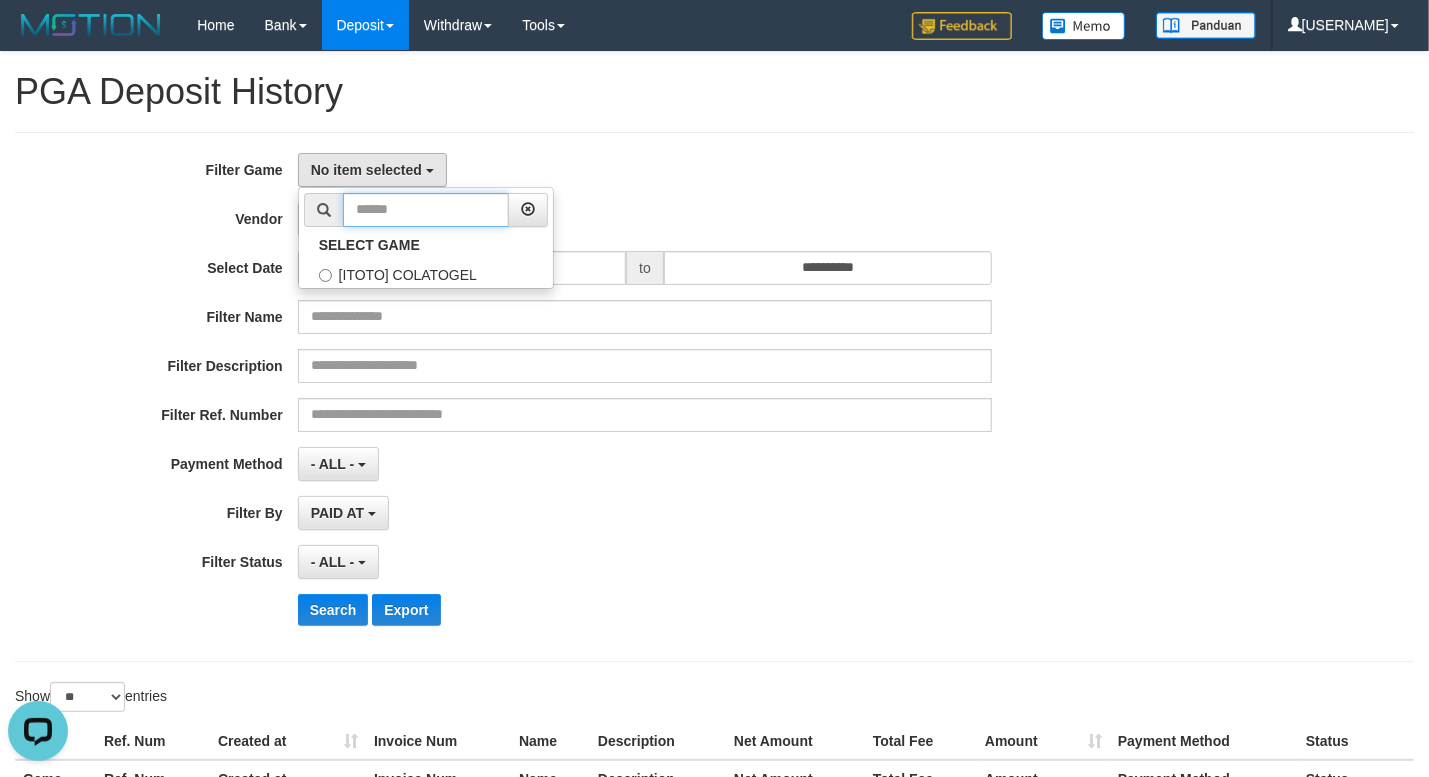 click at bounding box center [426, 210] 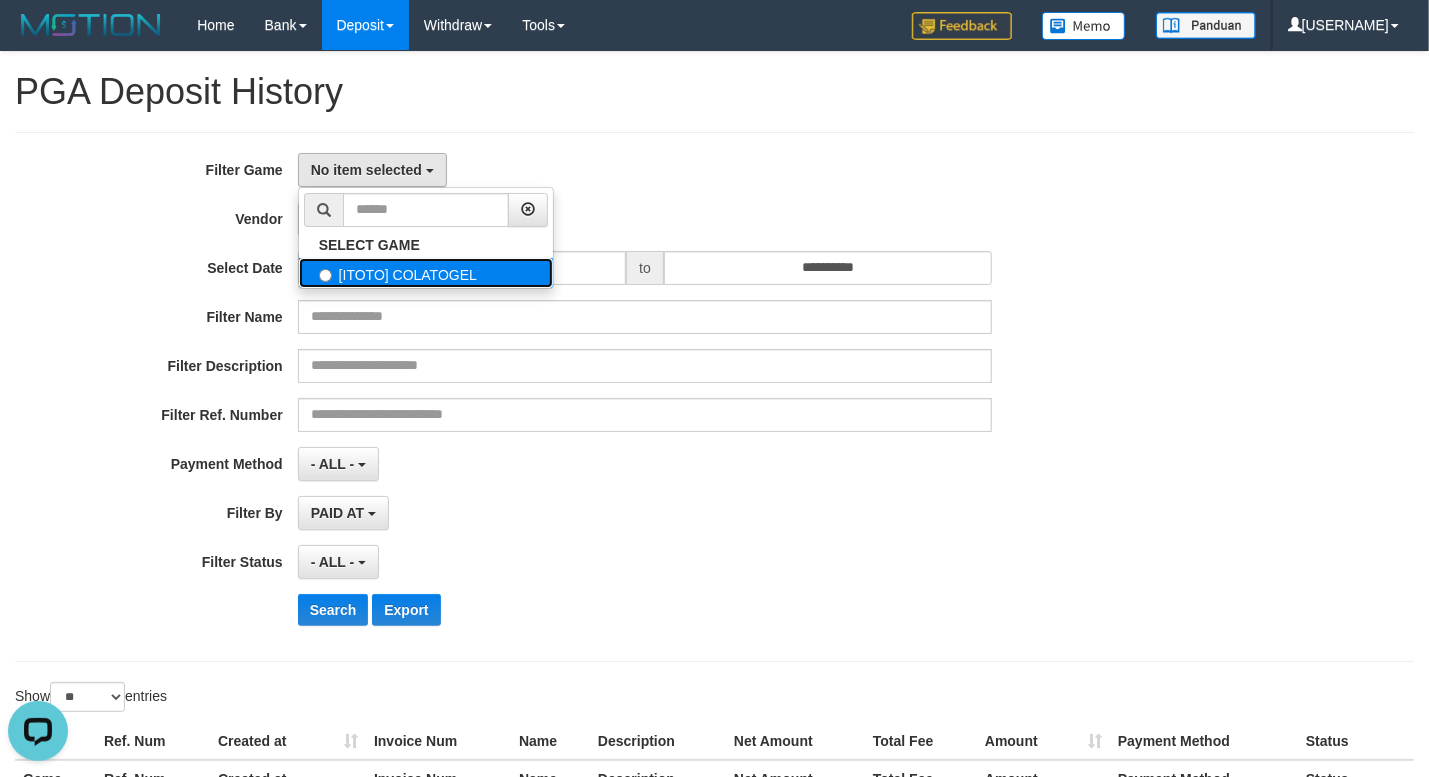 click on "[ITOTO] COLATOGEL" at bounding box center [426, 273] 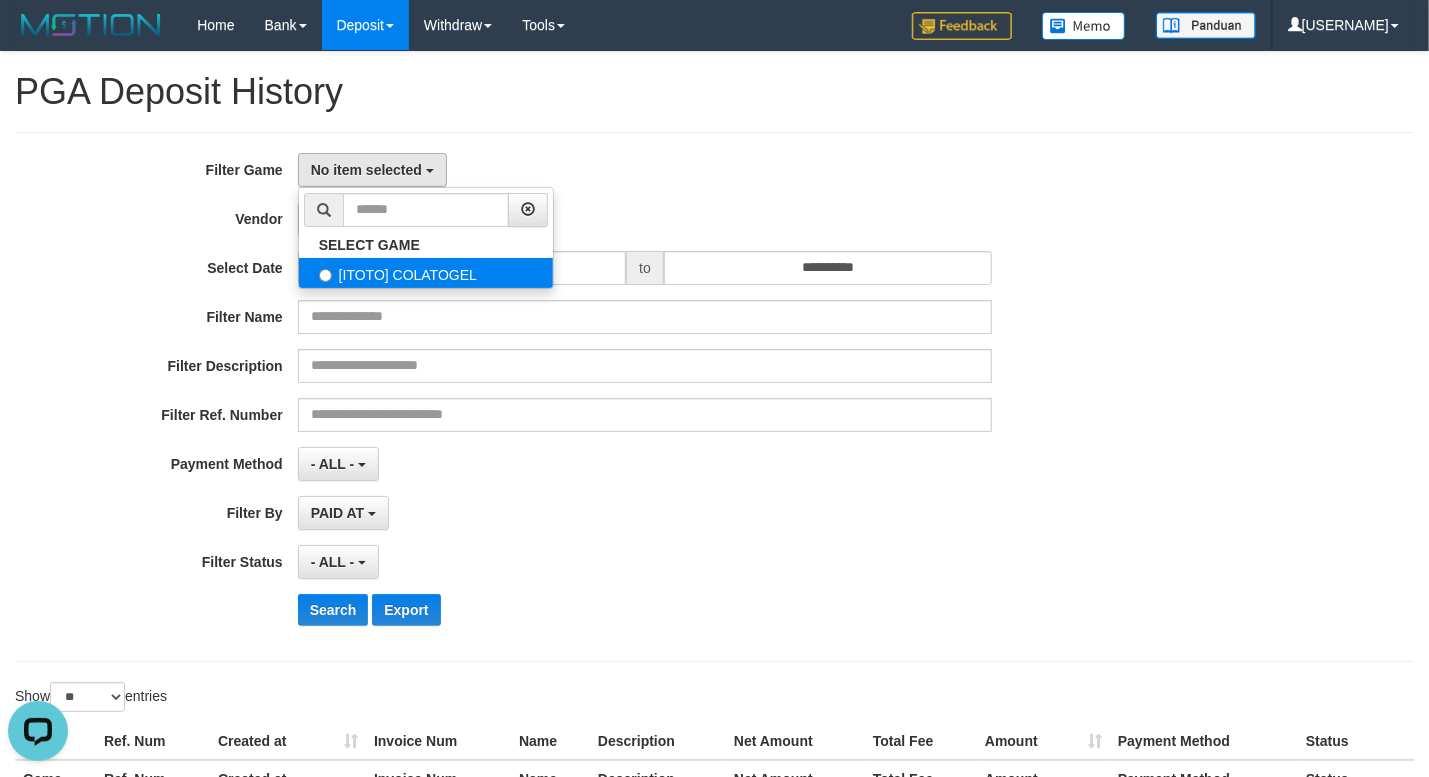 select on "****" 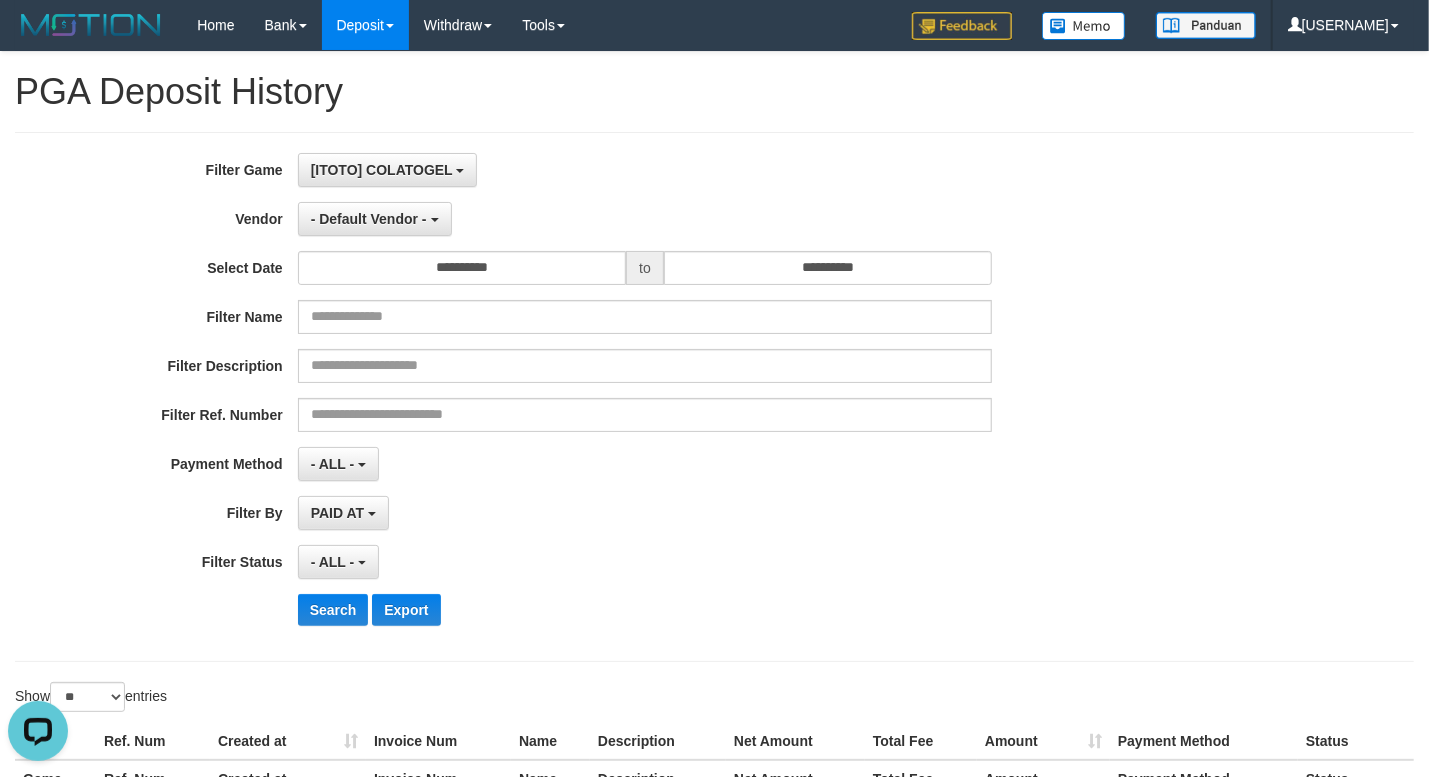 scroll, scrollTop: 17, scrollLeft: 0, axis: vertical 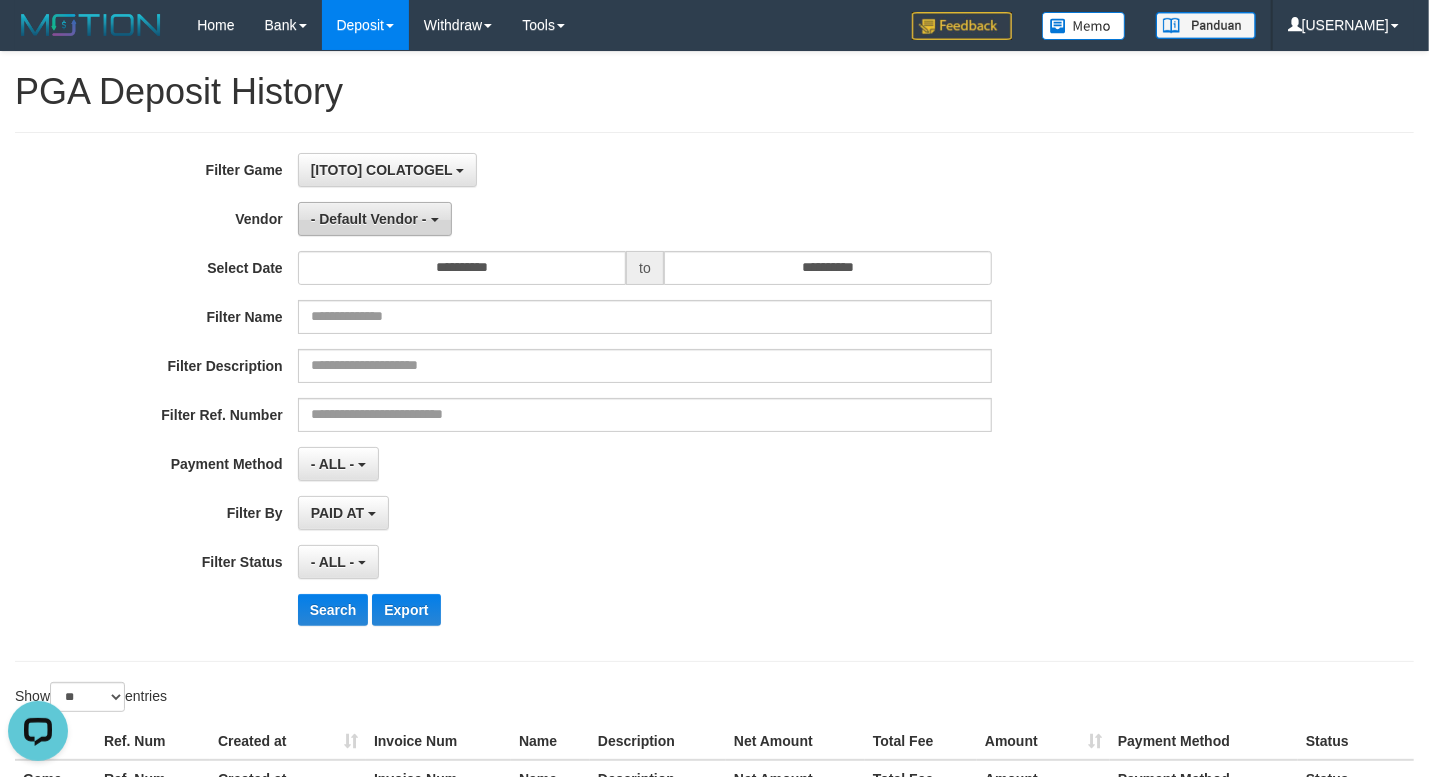 click on "- Default Vendor -" at bounding box center (369, 219) 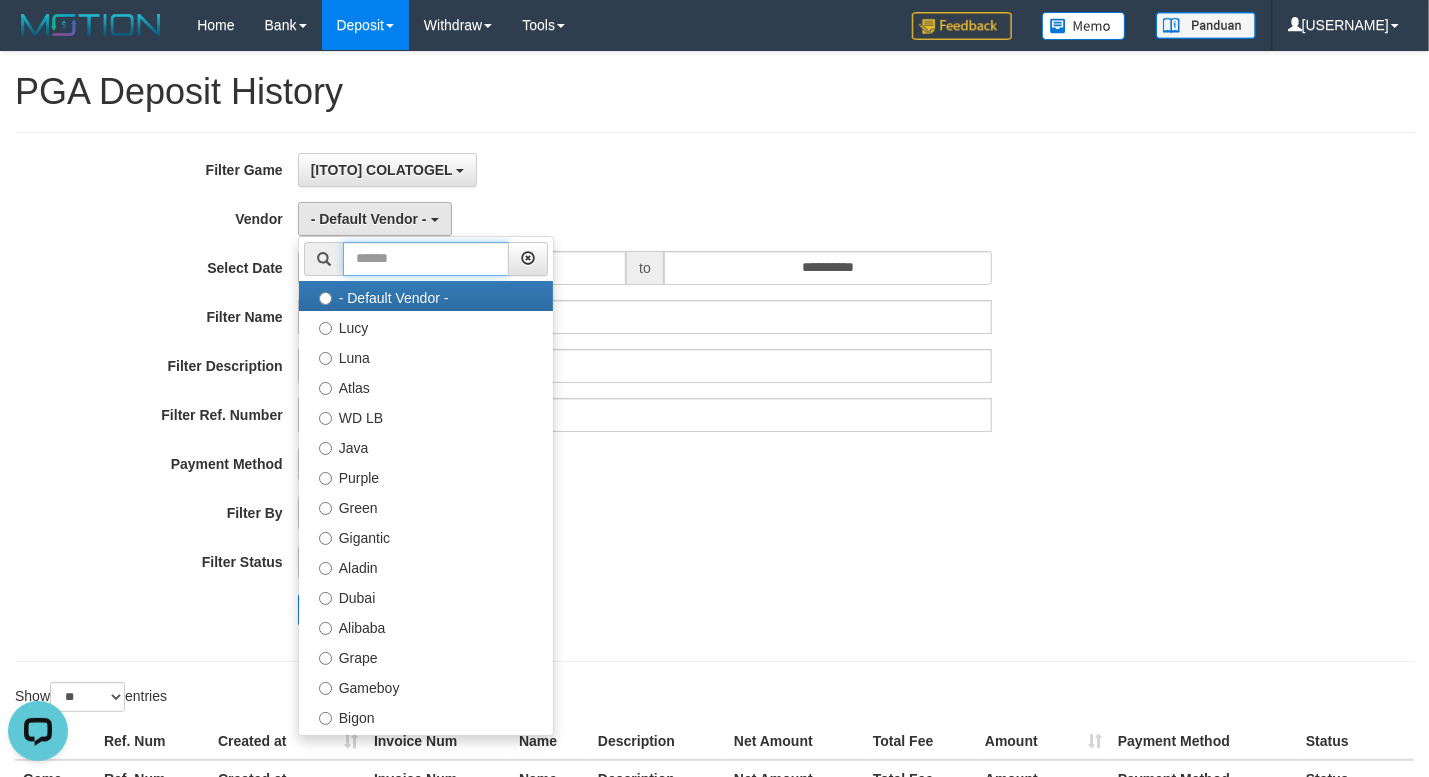 click at bounding box center [426, 259] 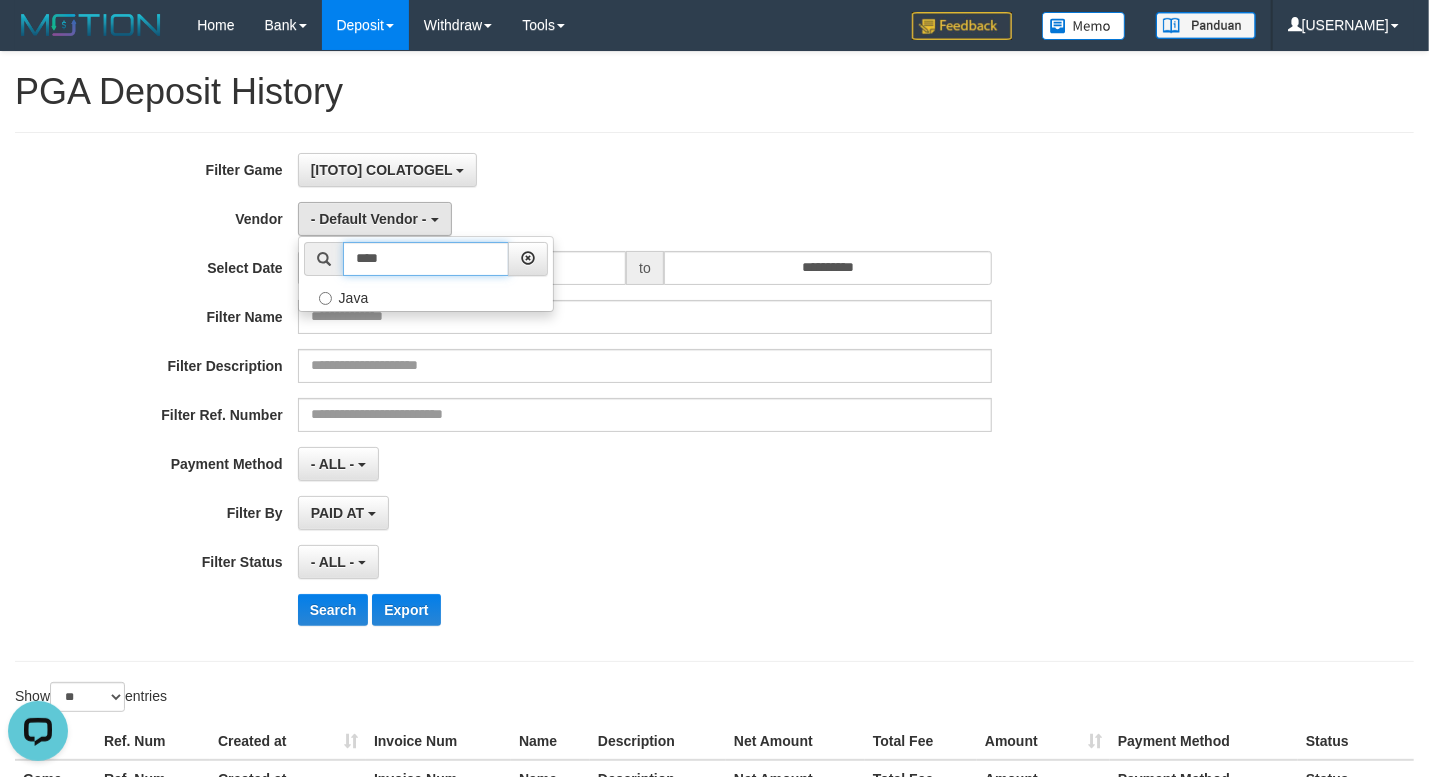 type on "****" 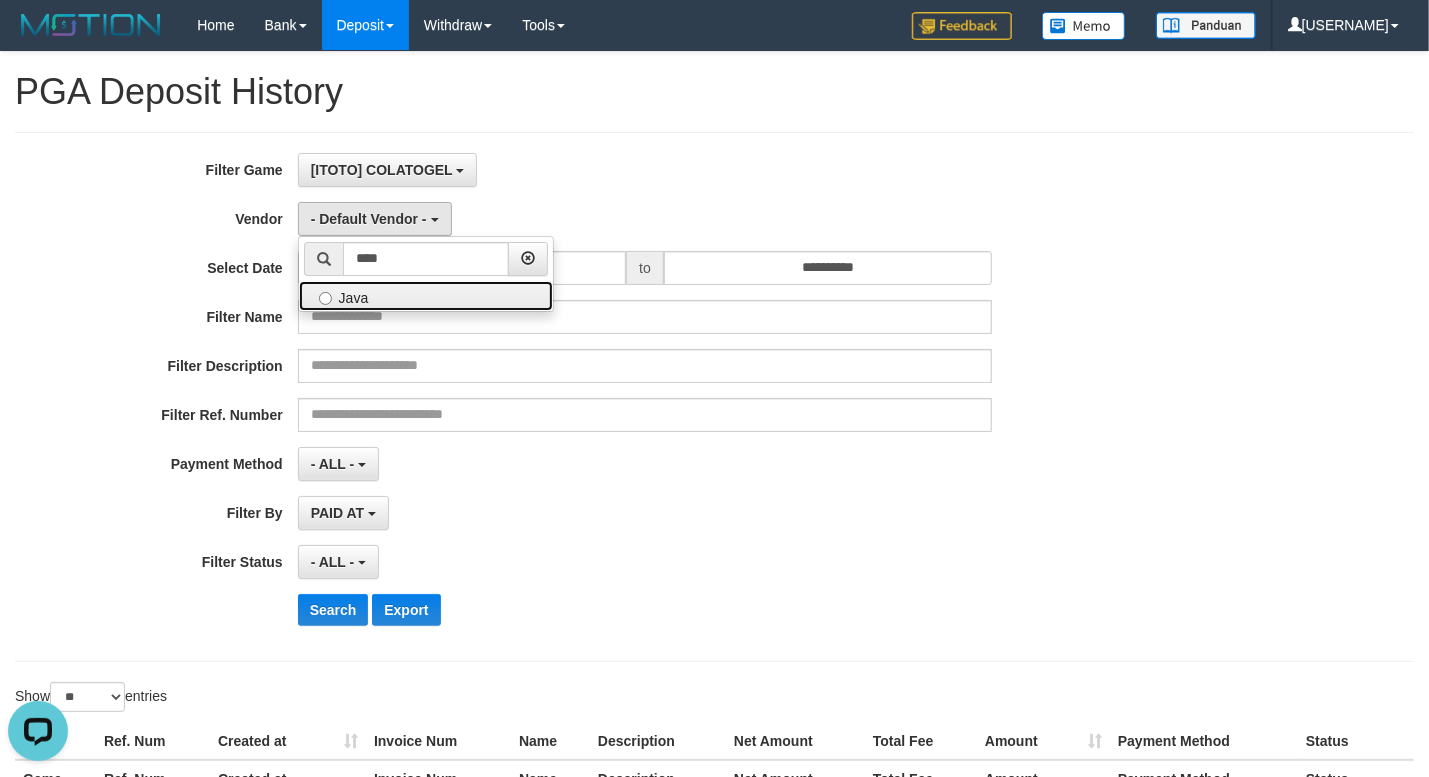 click on "Java" at bounding box center [426, 296] 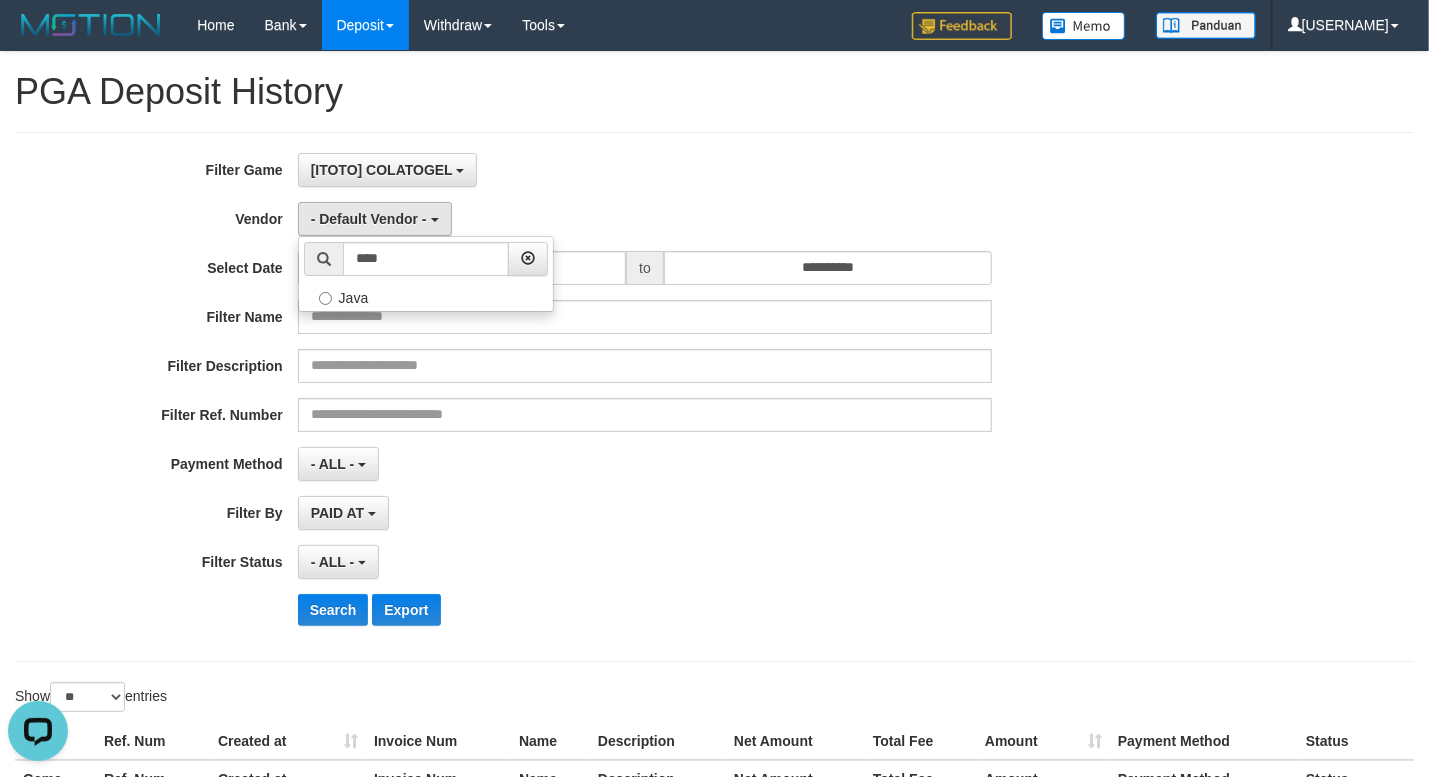 select on "**********" 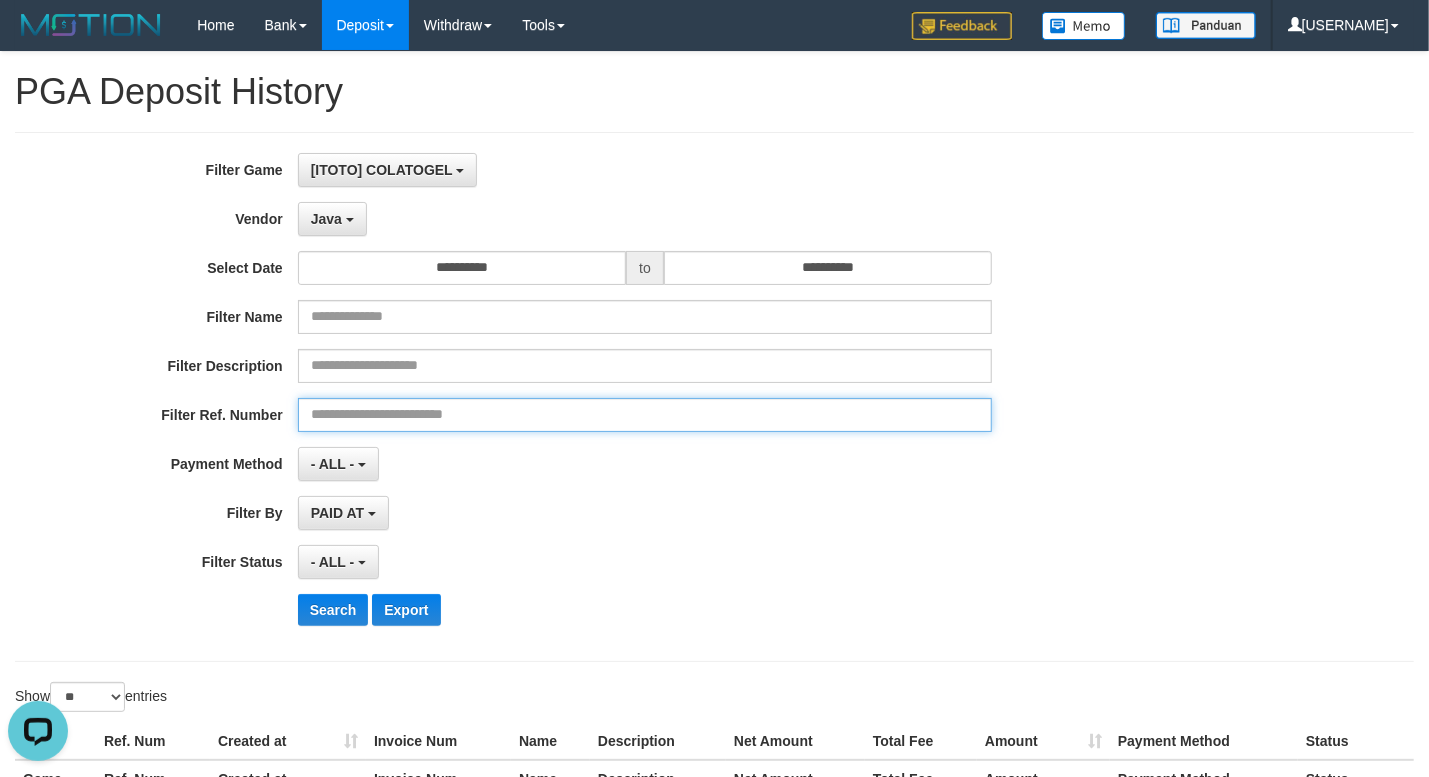 click at bounding box center (645, 415) 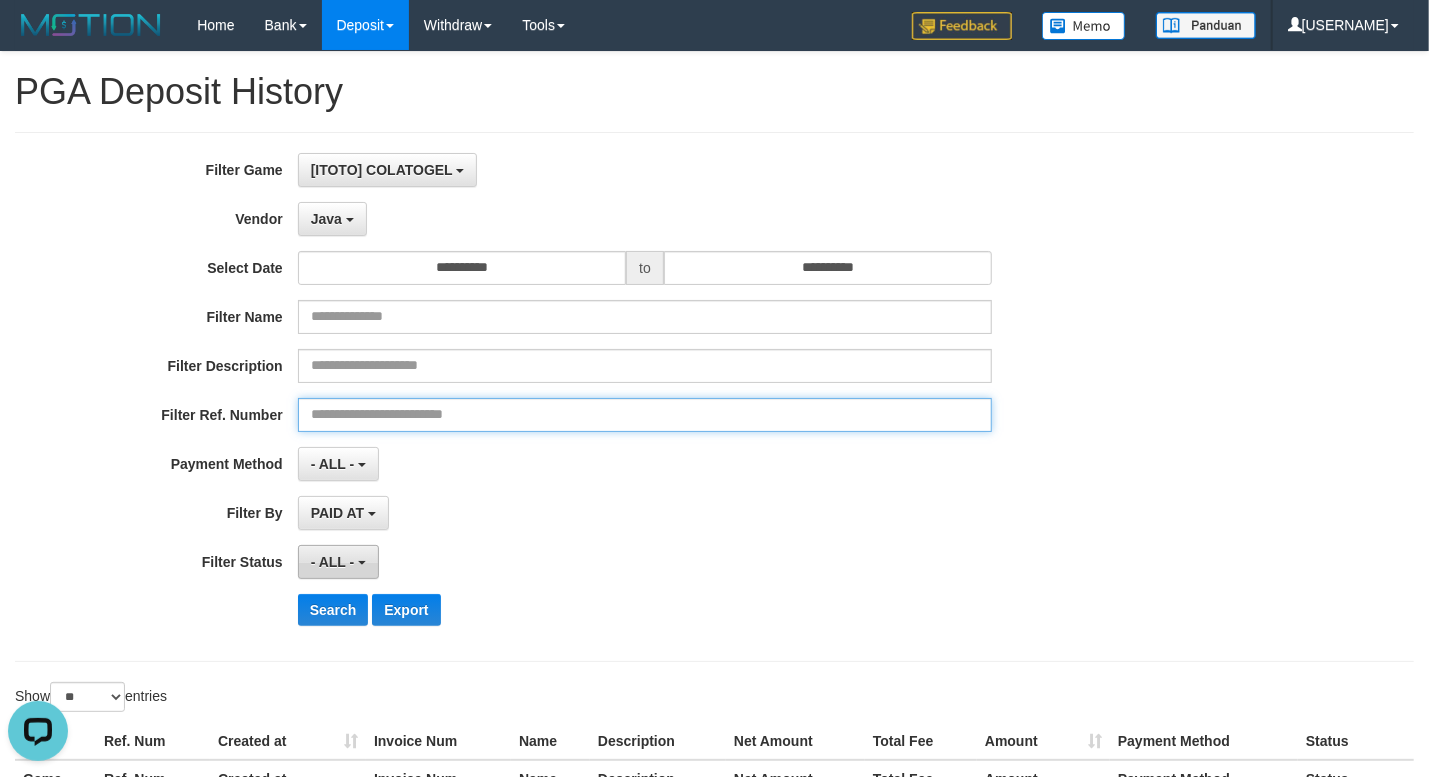 paste on "**********" 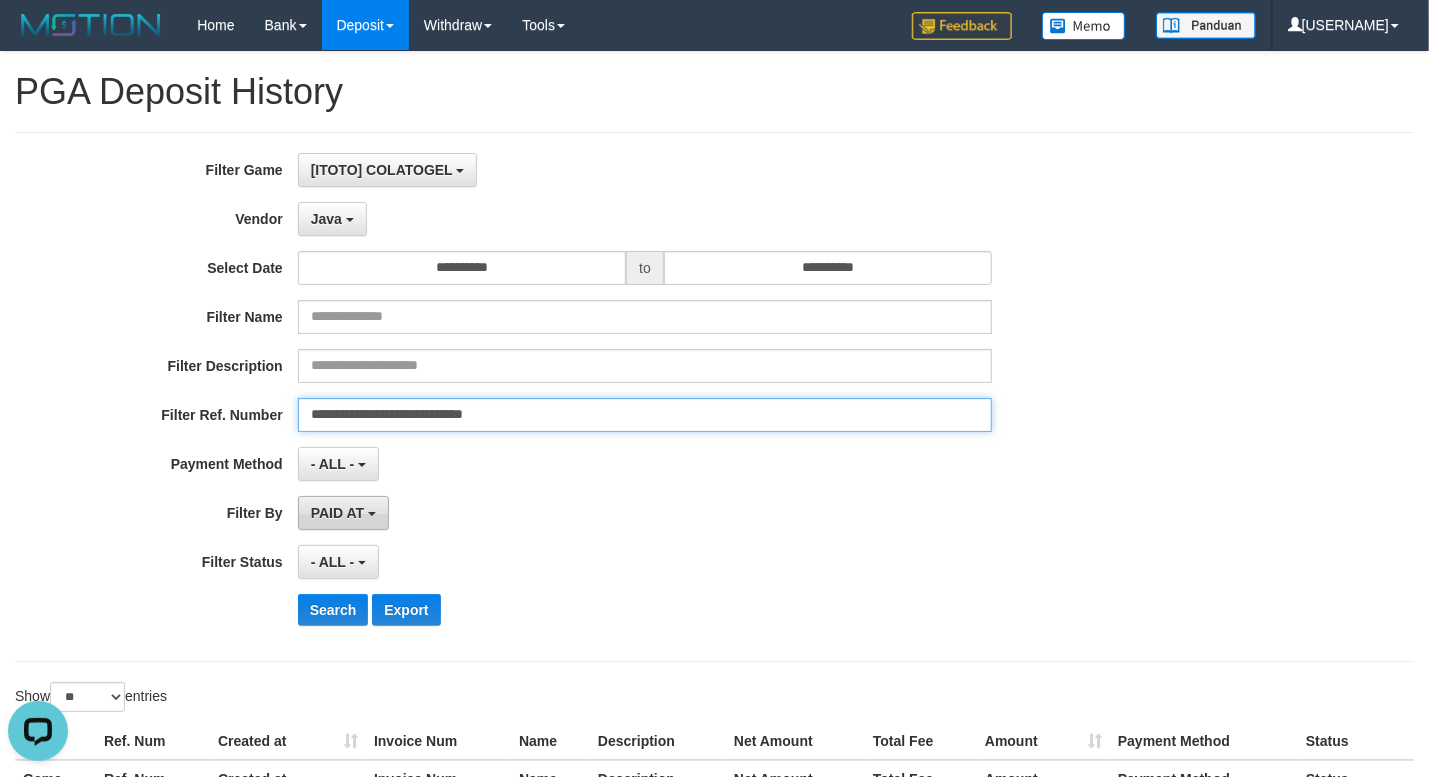 type on "**********" 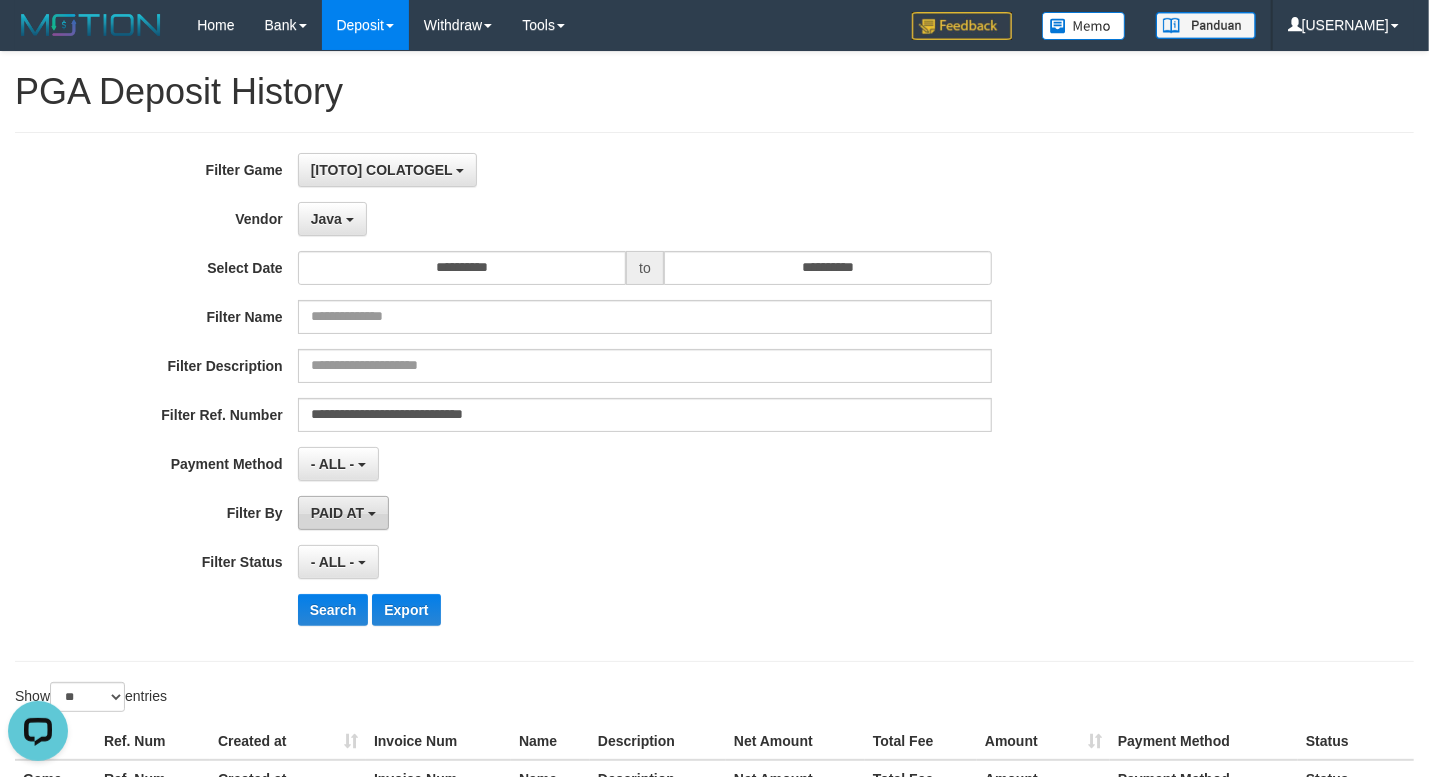 drag, startPoint x: 364, startPoint y: 509, endPoint x: 349, endPoint y: 612, distance: 104.0865 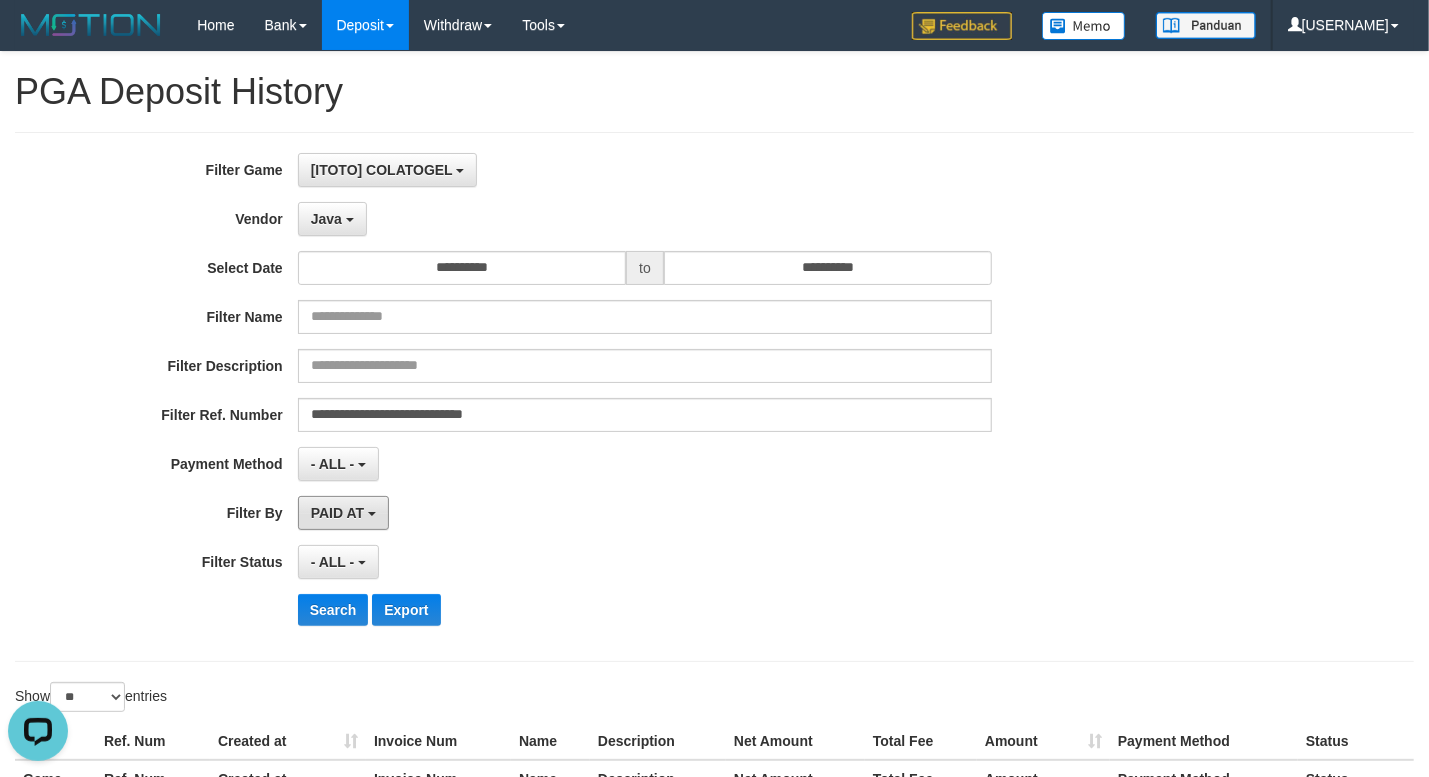 click on "PAID AT" at bounding box center (337, 513) 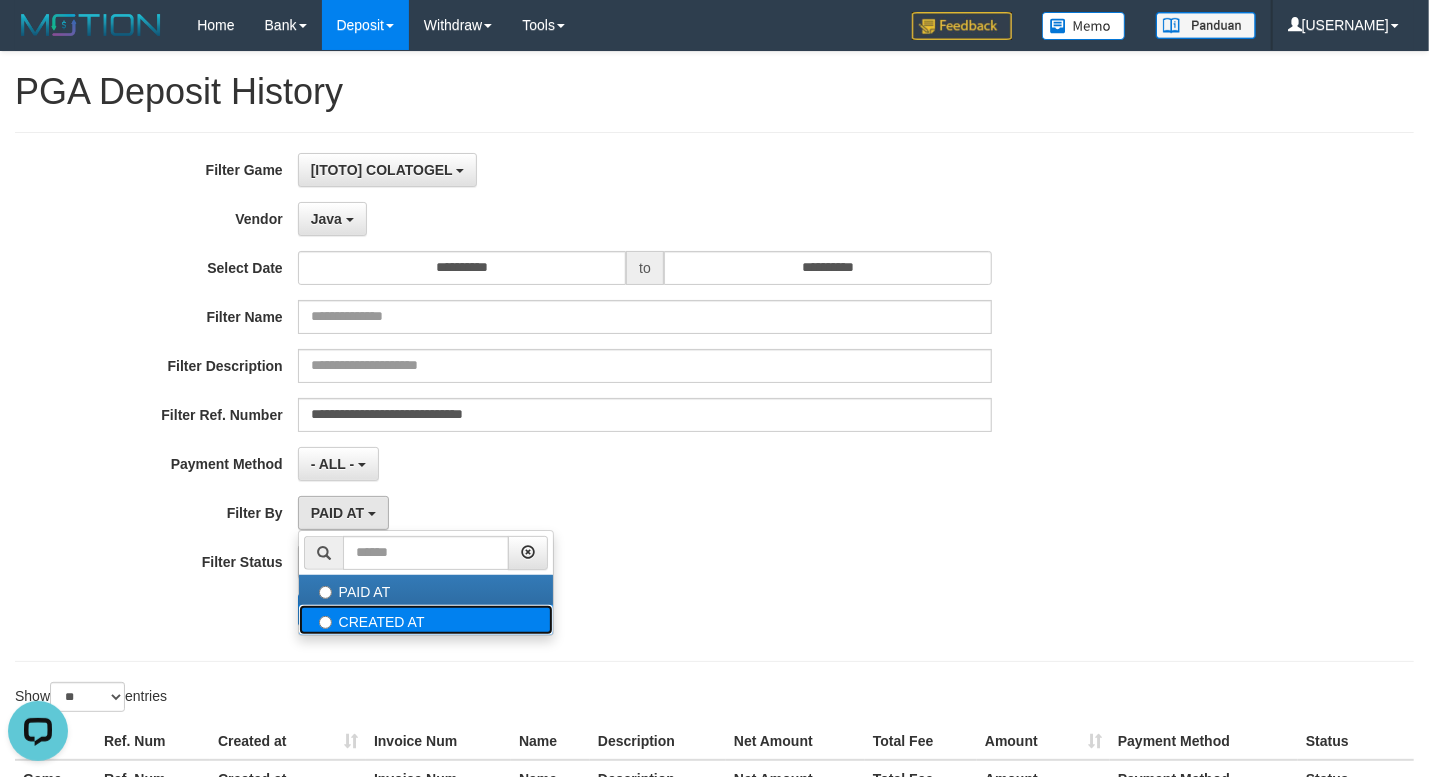 click on "CREATED AT" at bounding box center [426, 620] 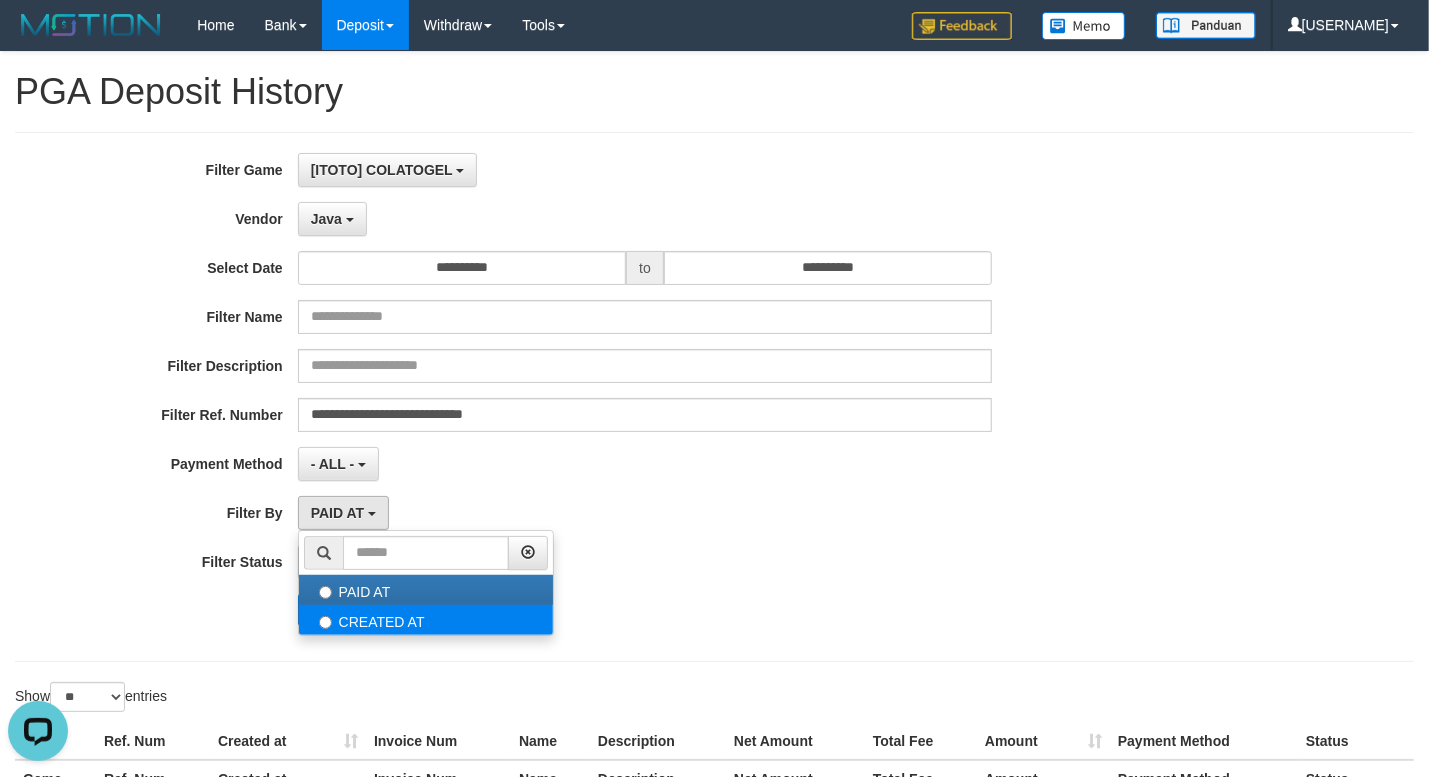 select on "*" 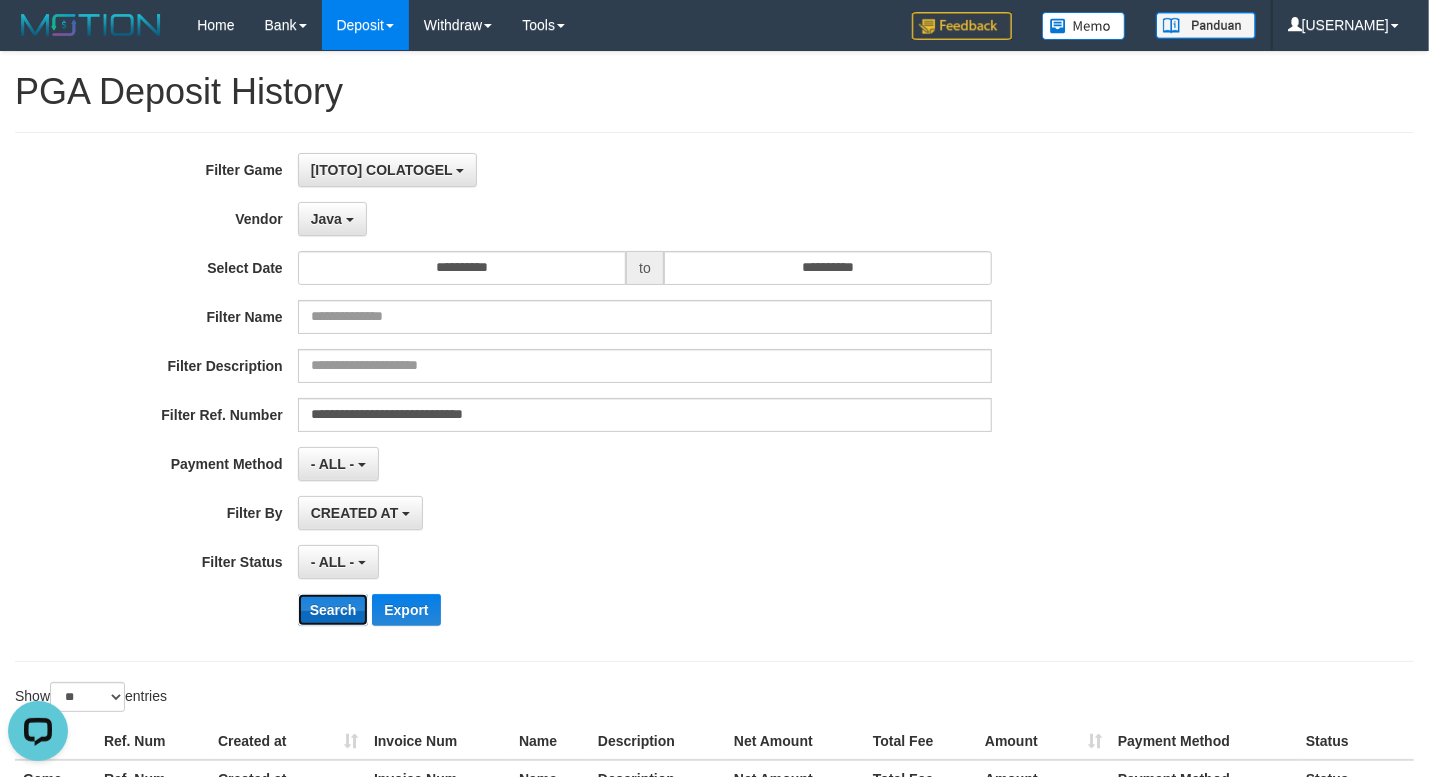 click on "Search" at bounding box center [333, 610] 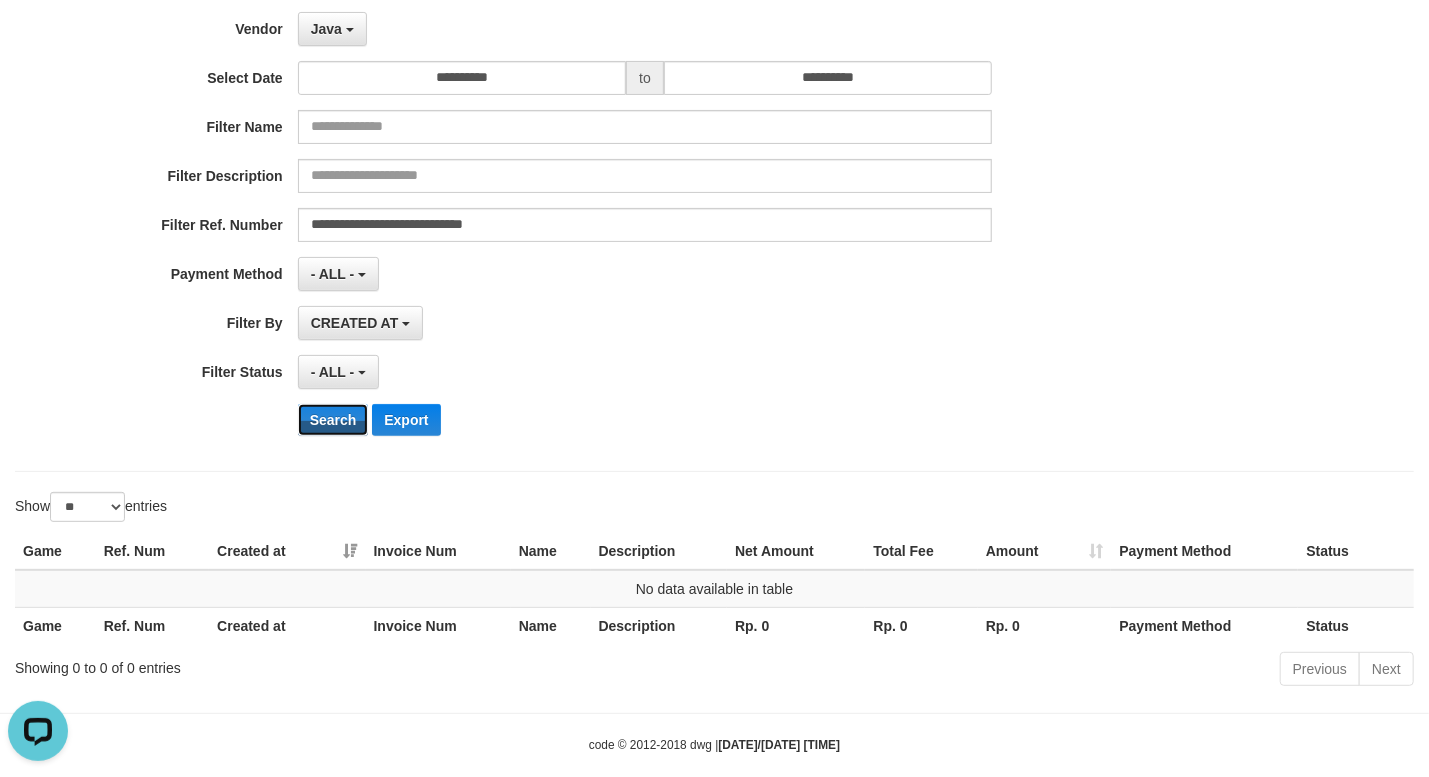 scroll, scrollTop: 0, scrollLeft: 0, axis: both 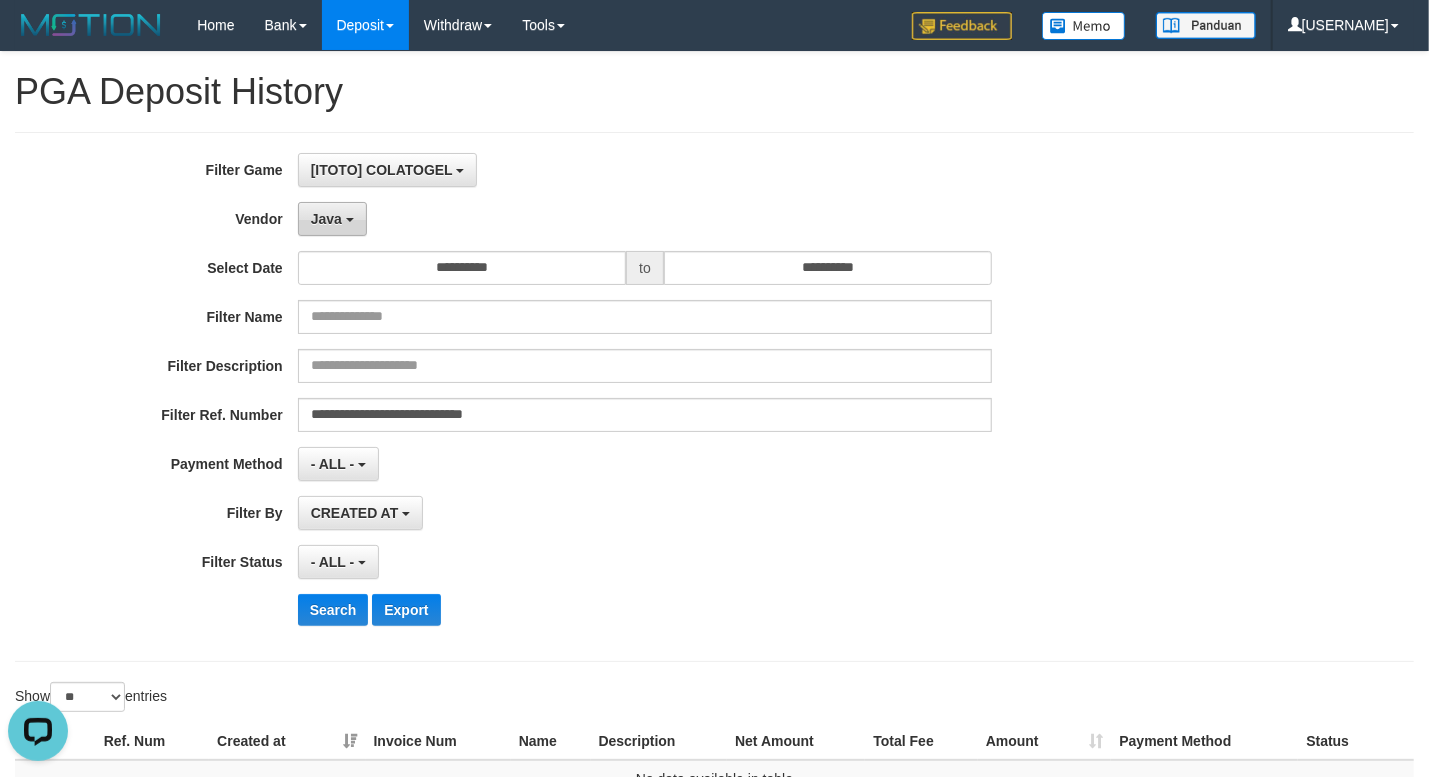 click on "Java" at bounding box center [332, 219] 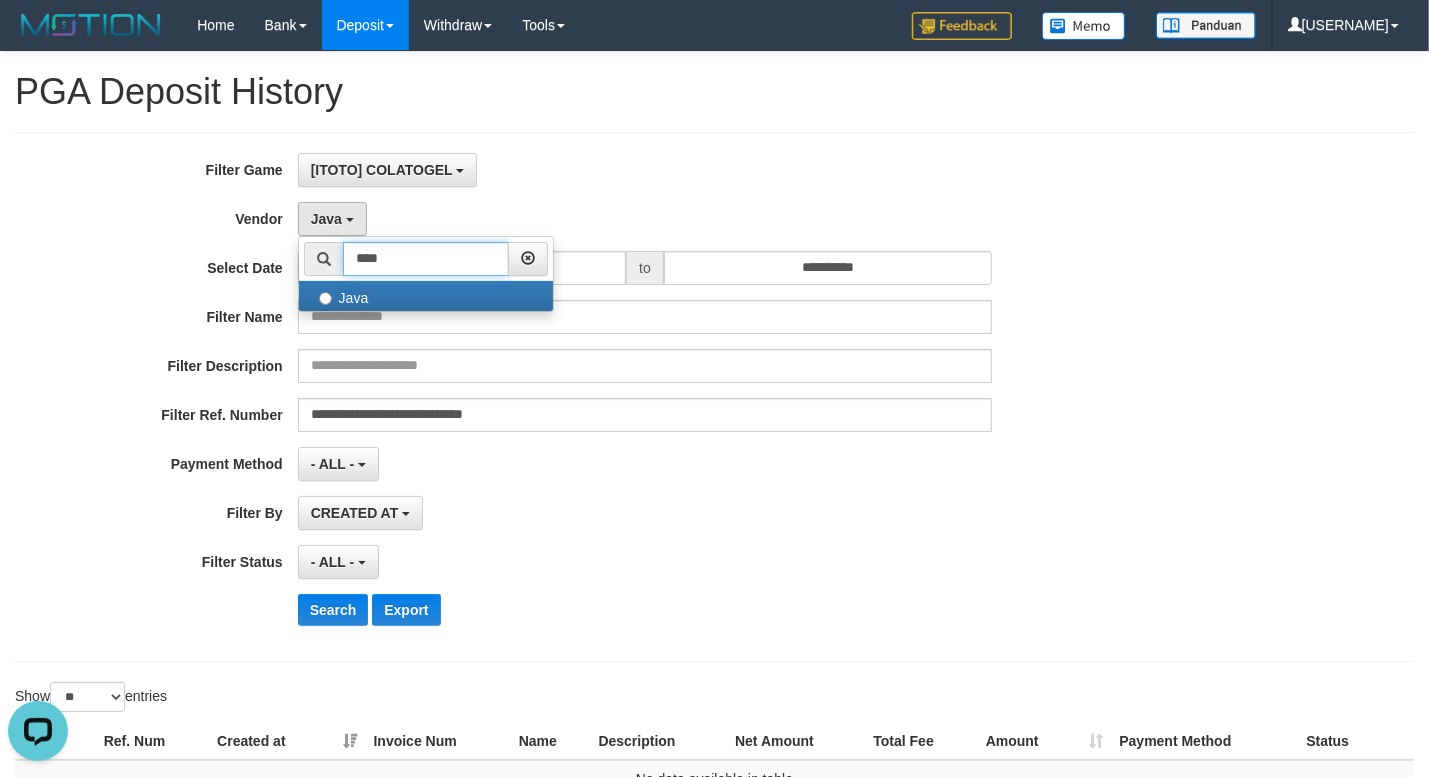 click on "****" at bounding box center (426, 259) 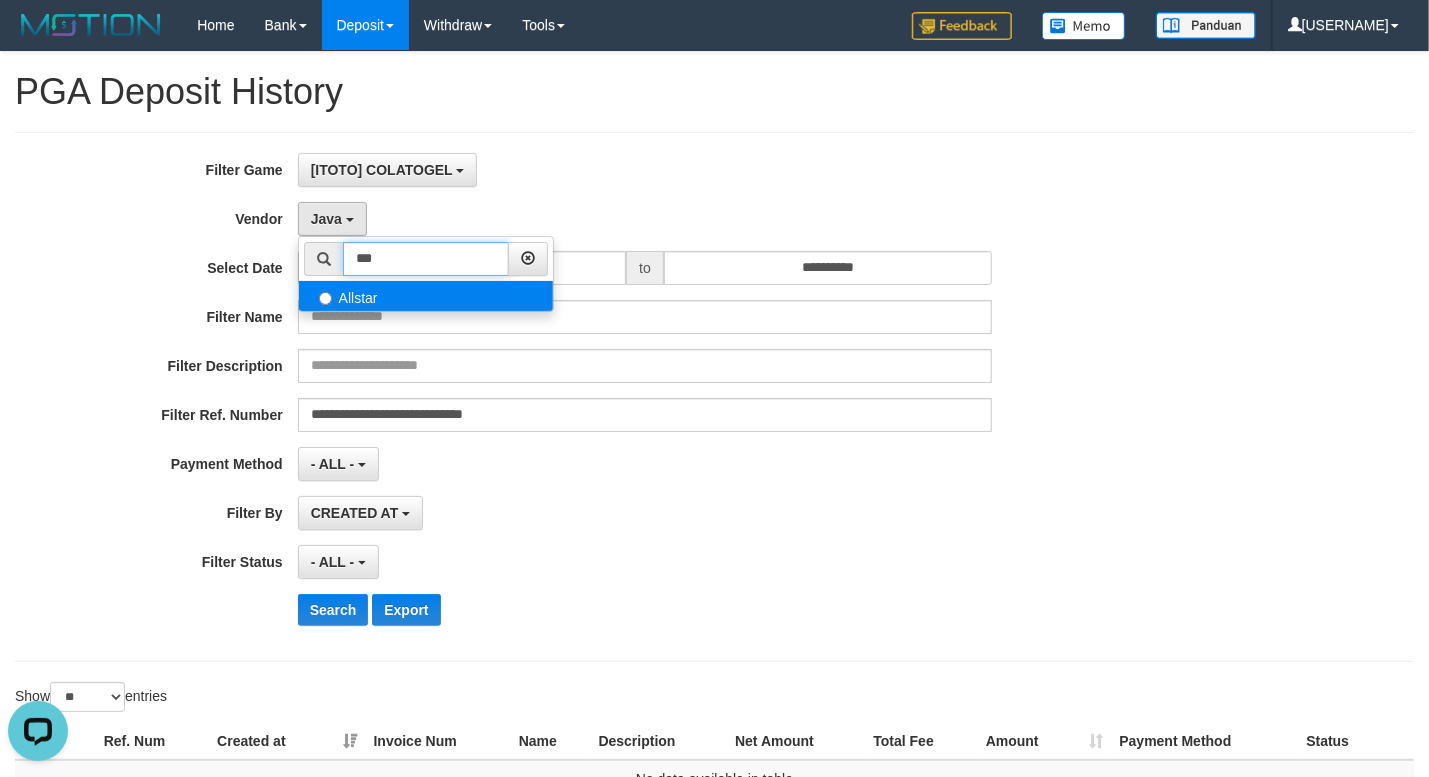 type on "***" 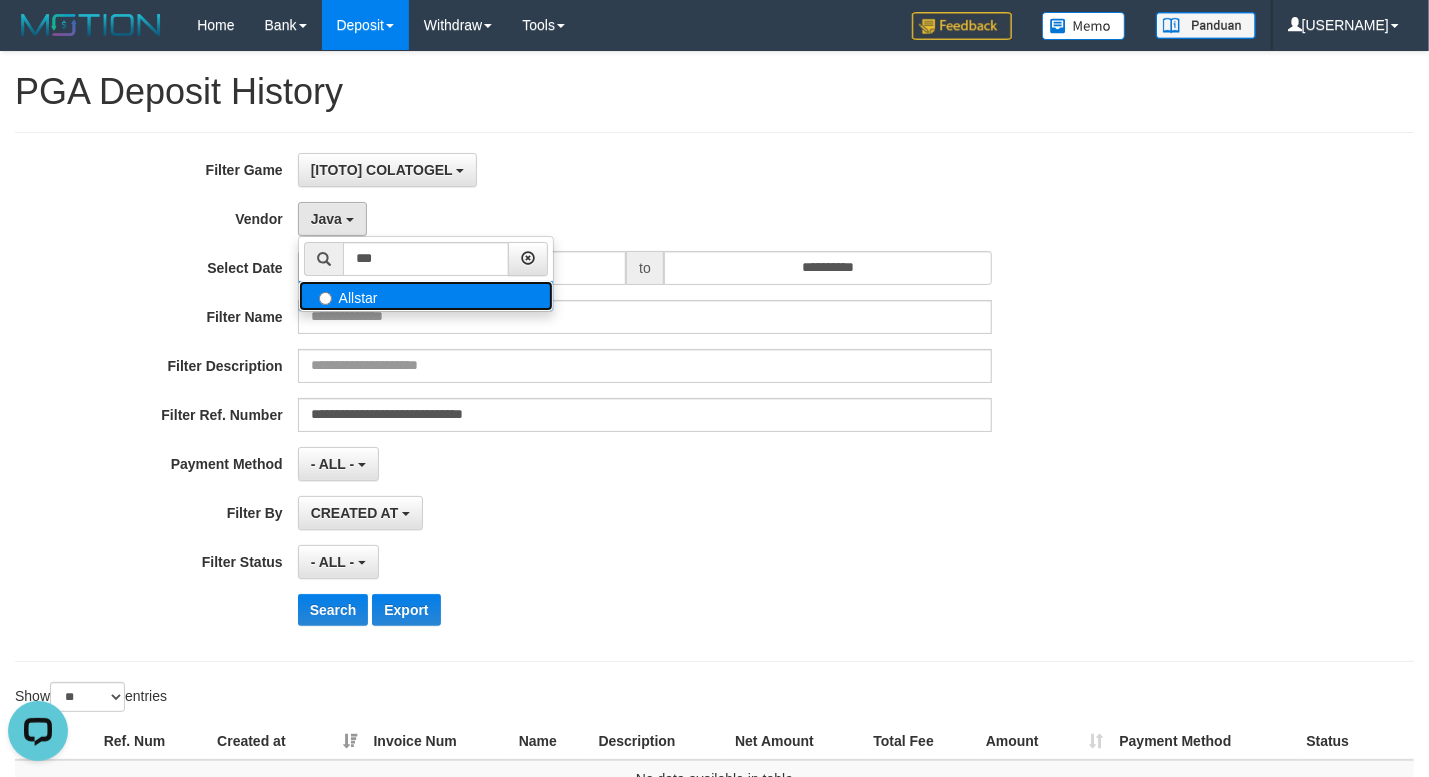 click on "Allstar" at bounding box center [426, 296] 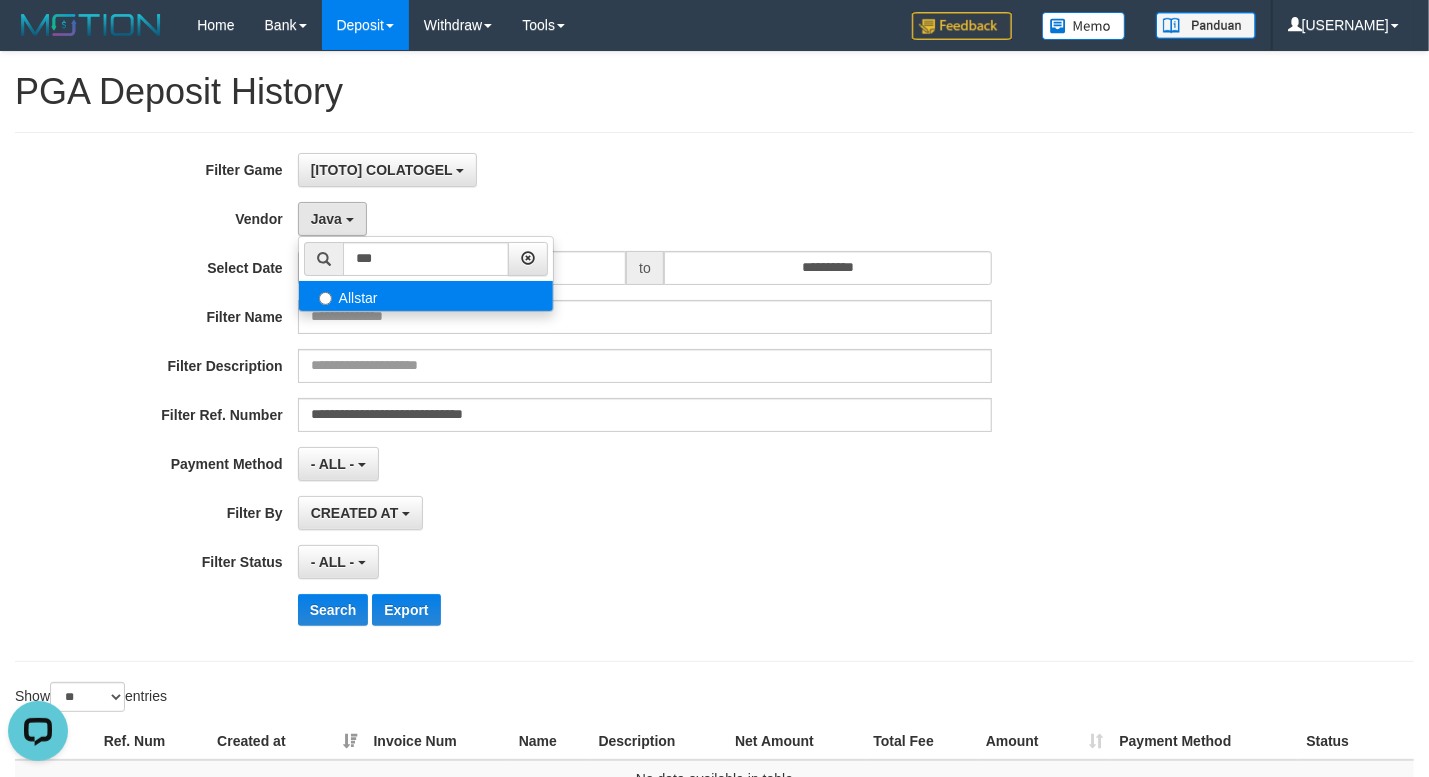select on "**********" 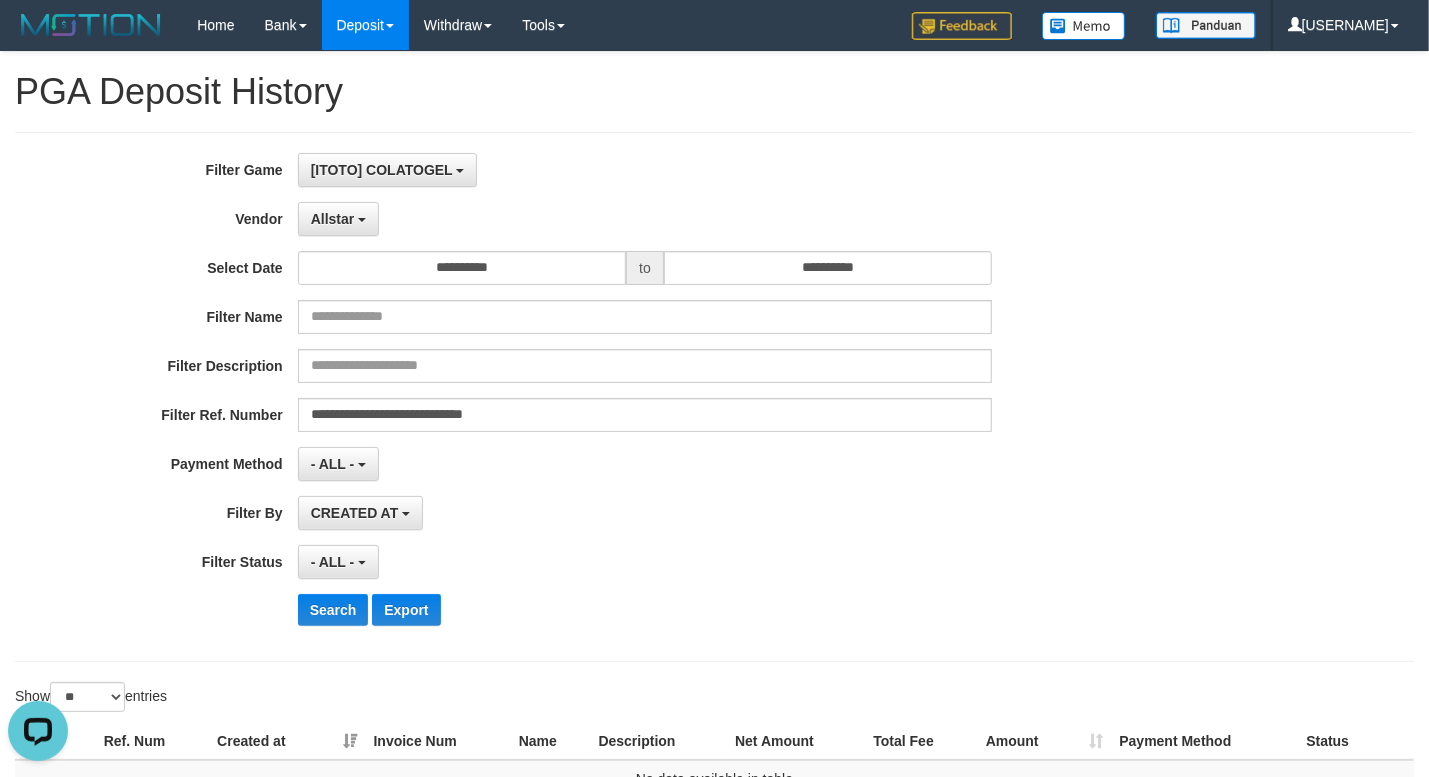 click on "**********" at bounding box center (595, 397) 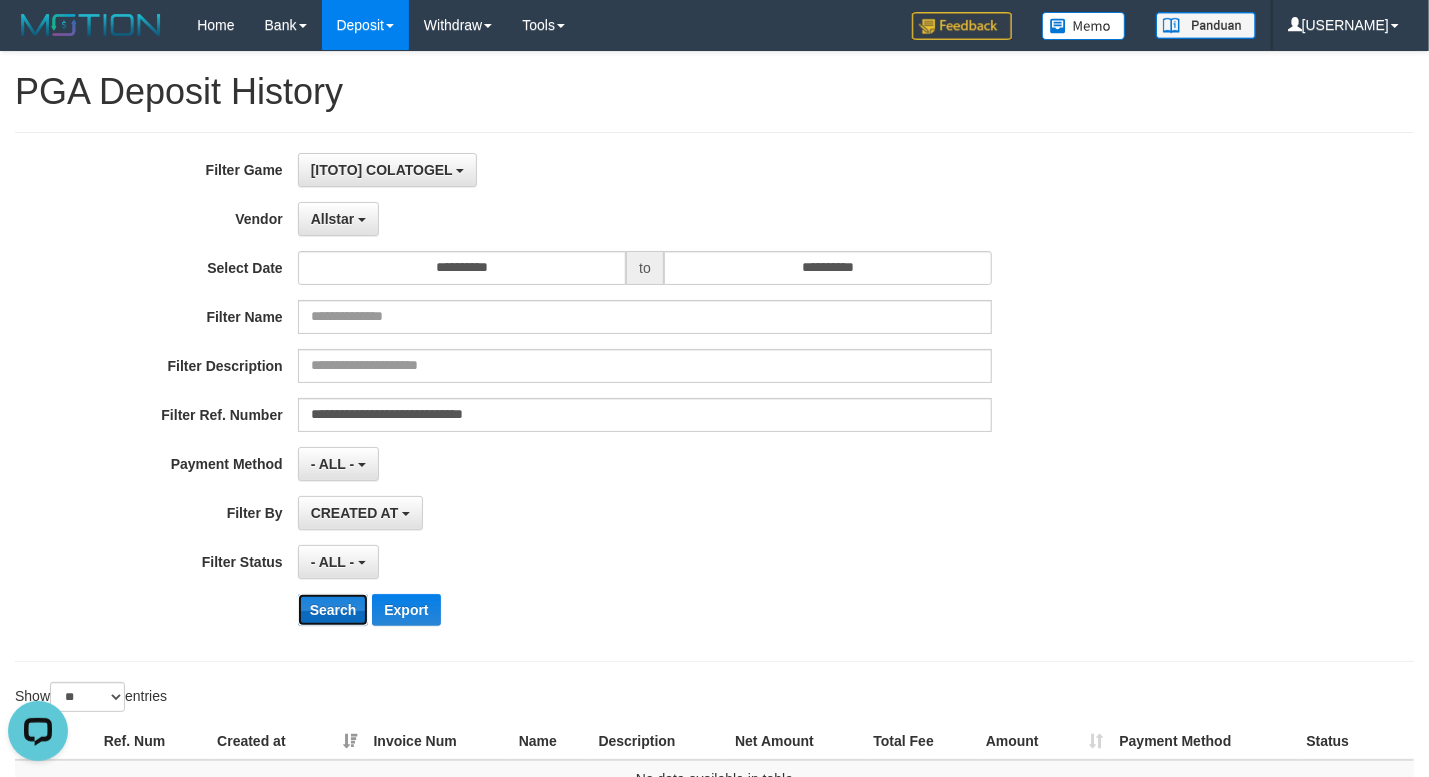 click on "Search" at bounding box center [333, 610] 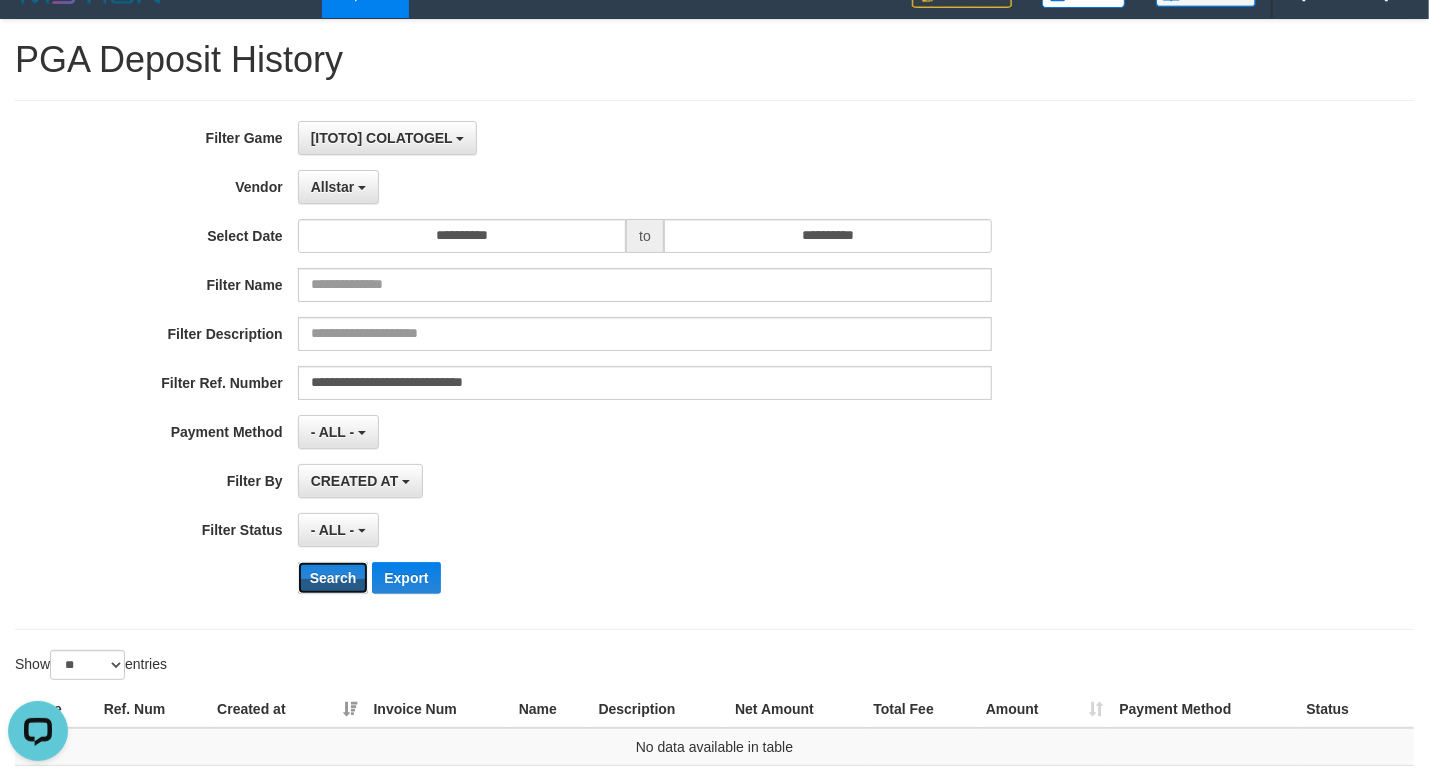 scroll, scrollTop: 0, scrollLeft: 0, axis: both 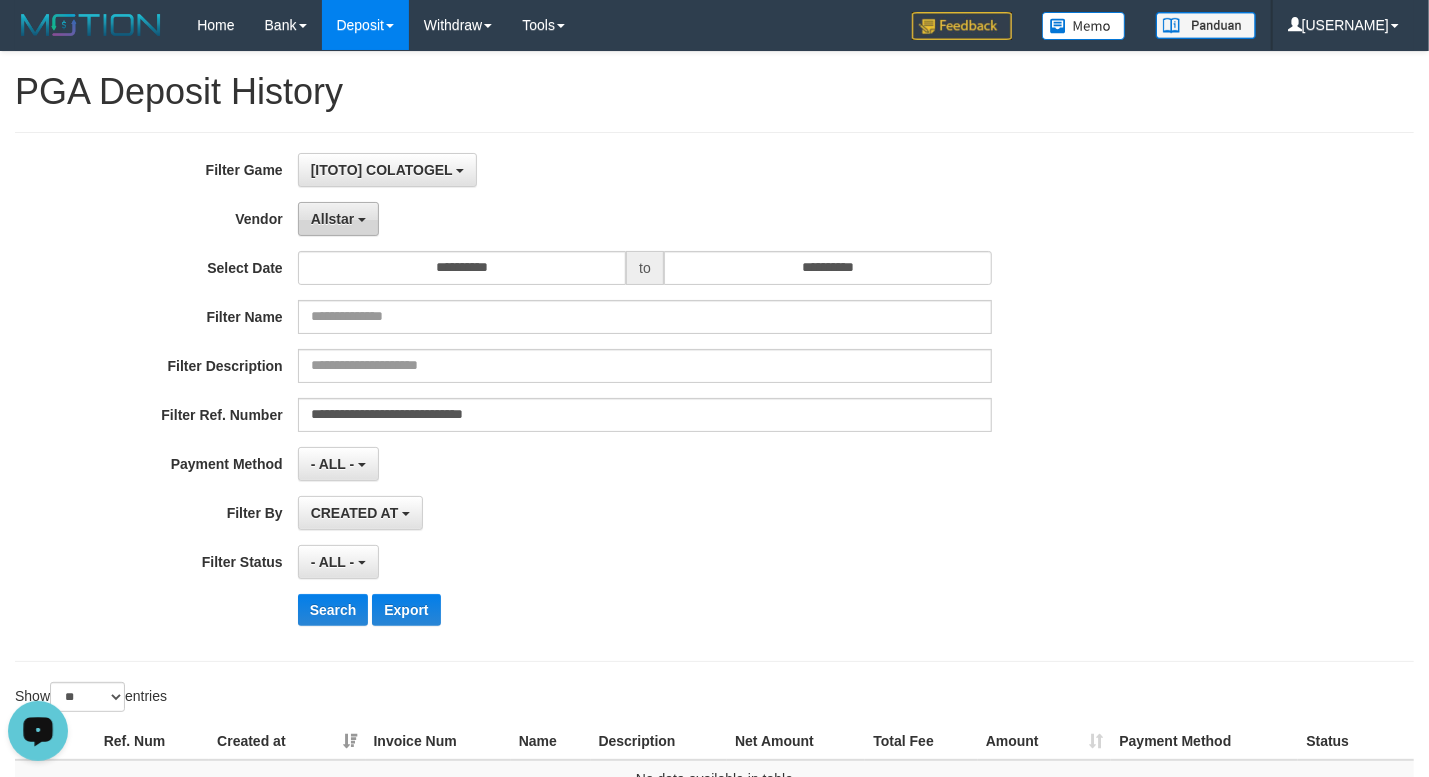 click on "Allstar" at bounding box center [338, 219] 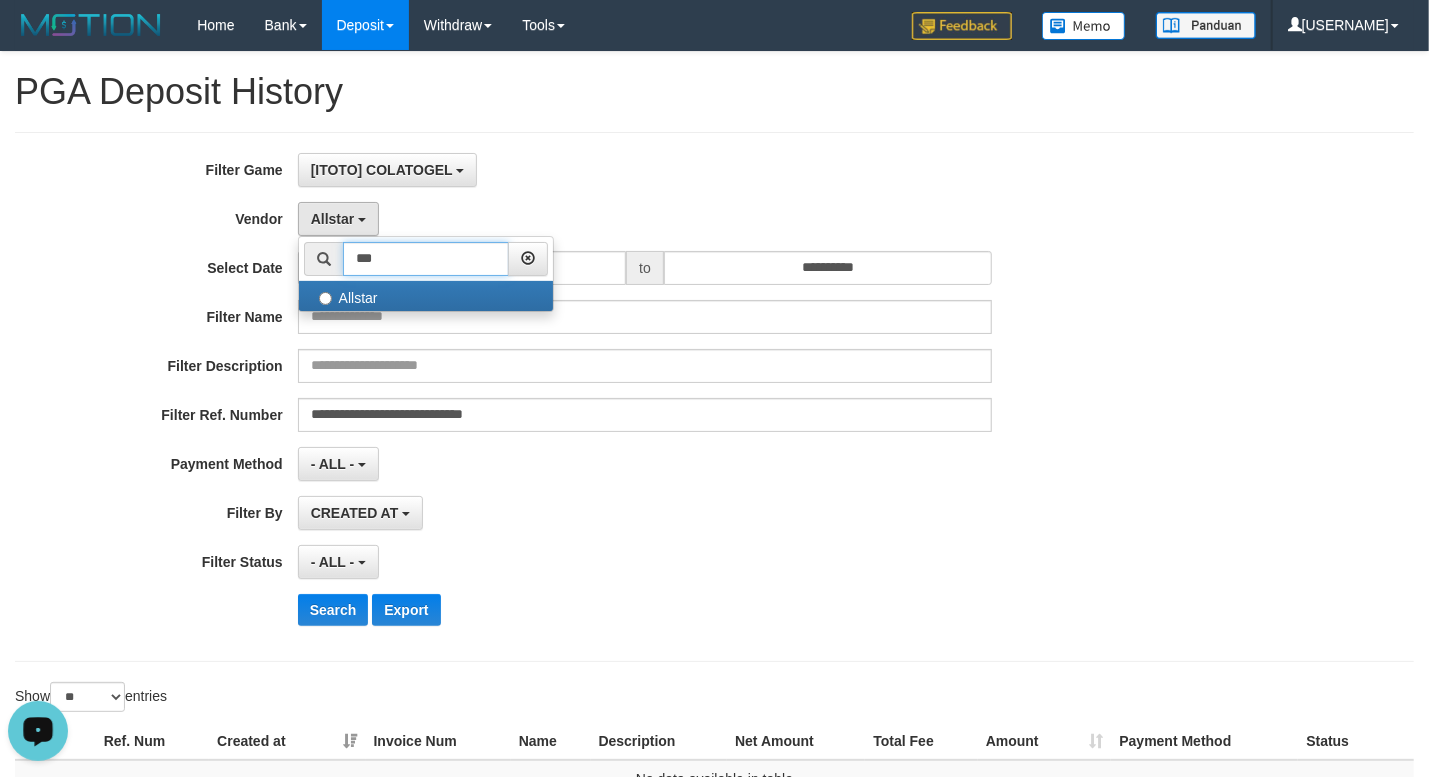 drag, startPoint x: 504, startPoint y: 273, endPoint x: 108, endPoint y: 261, distance: 396.18176 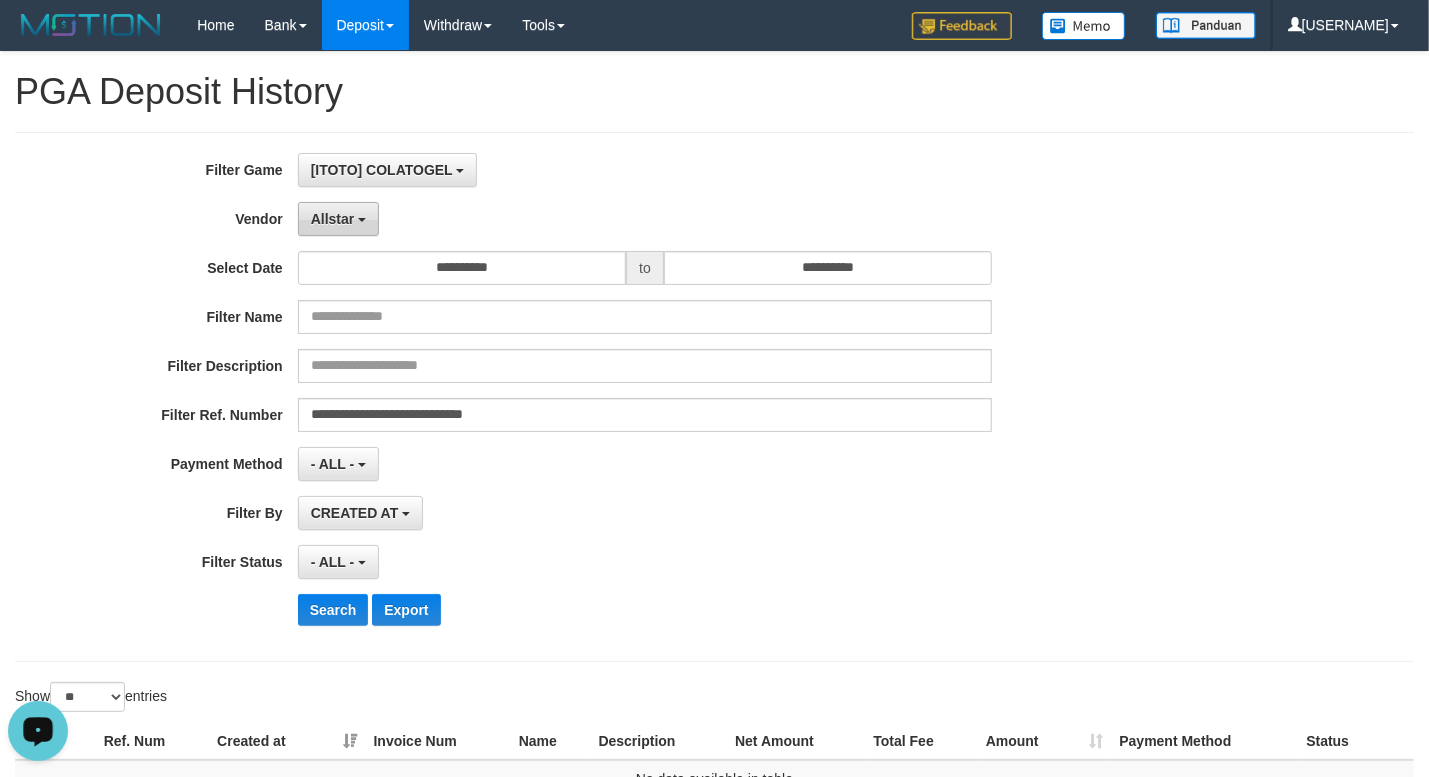 click on "Allstar" at bounding box center (338, 219) 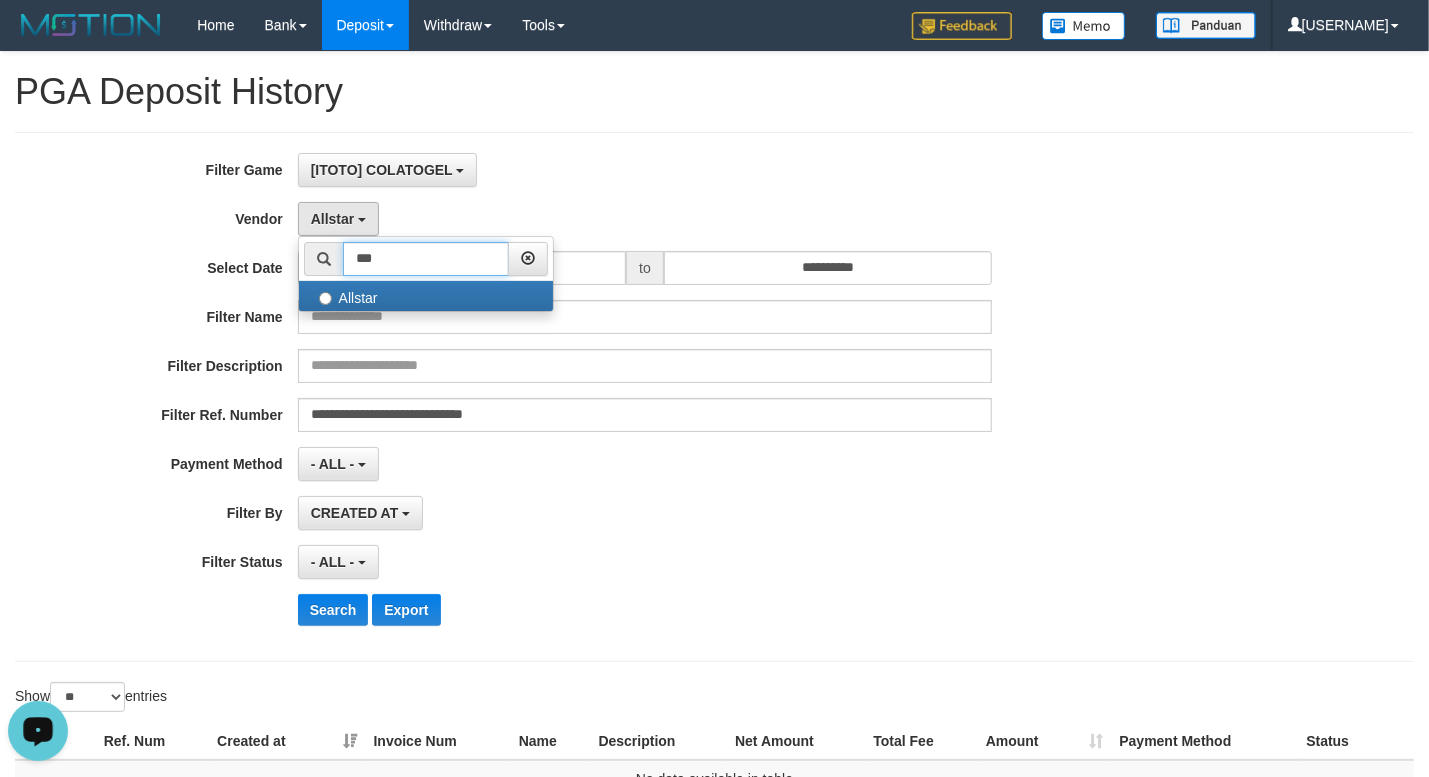 click on "***" at bounding box center [426, 259] 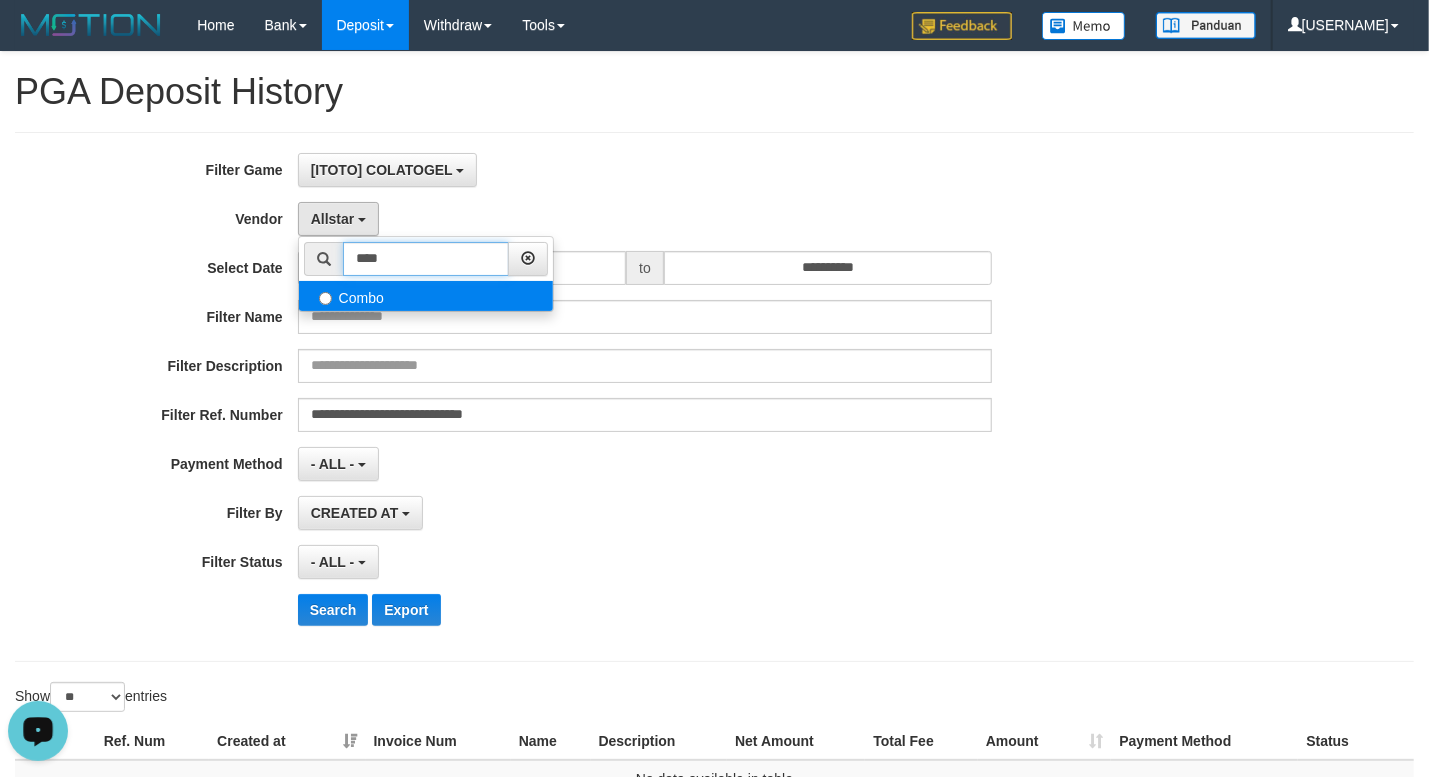 type on "****" 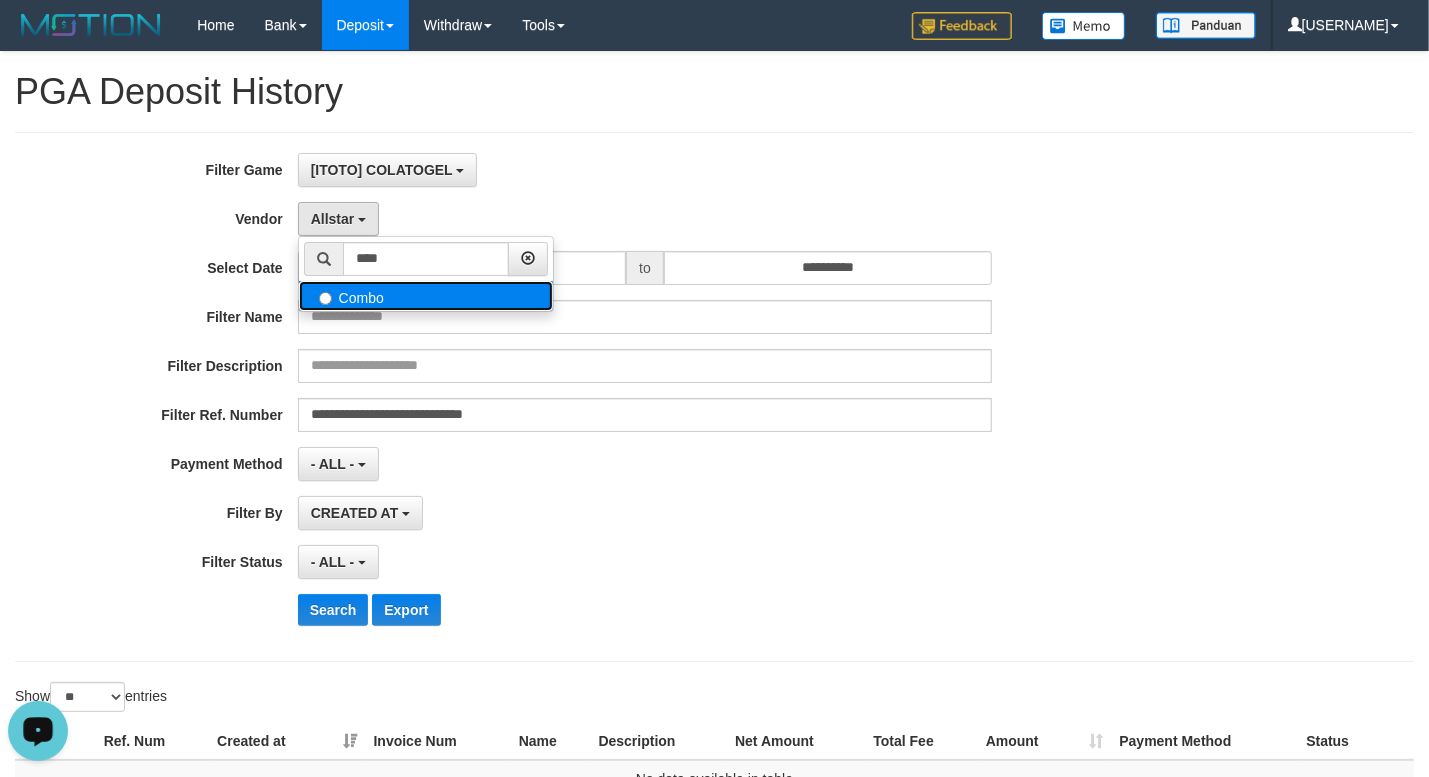 click on "Combo" at bounding box center [426, 296] 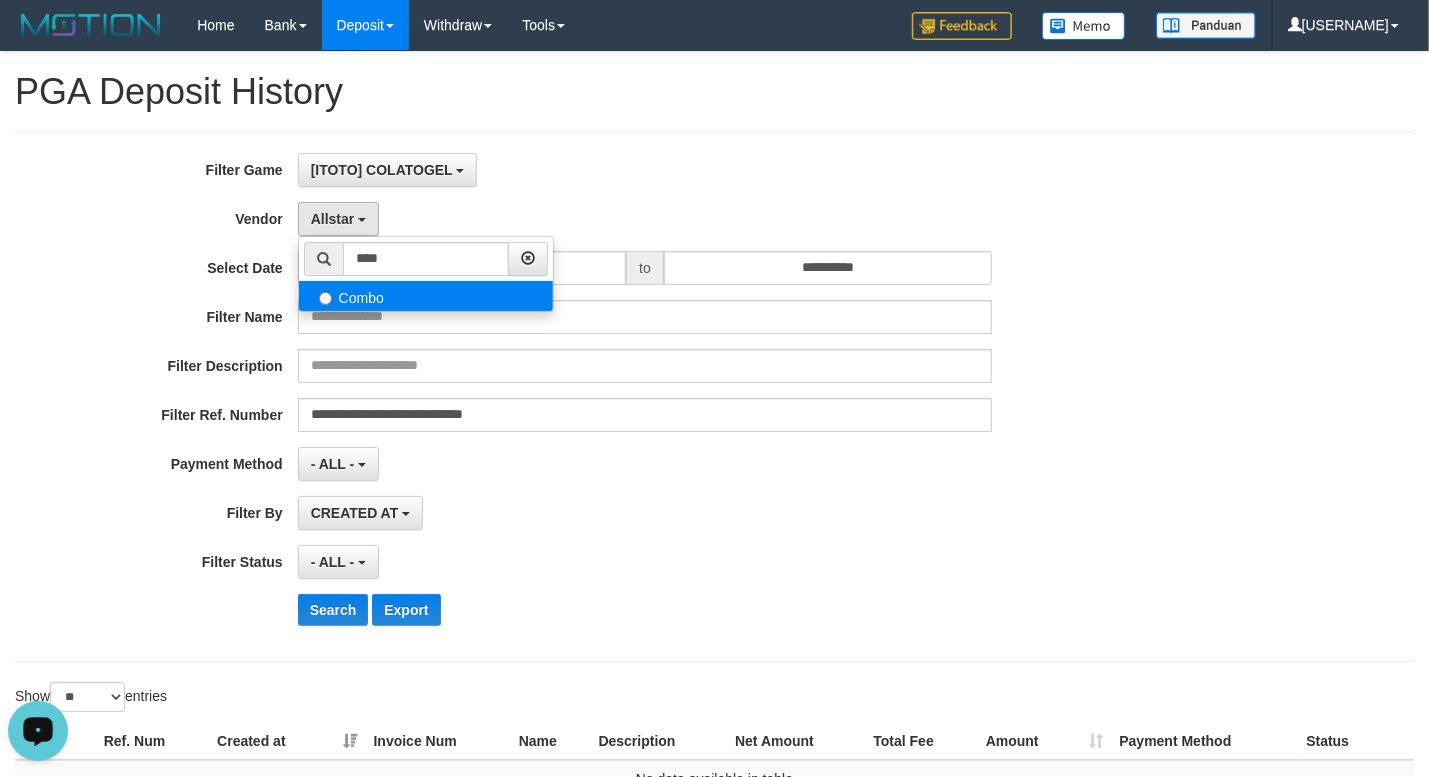select on "**********" 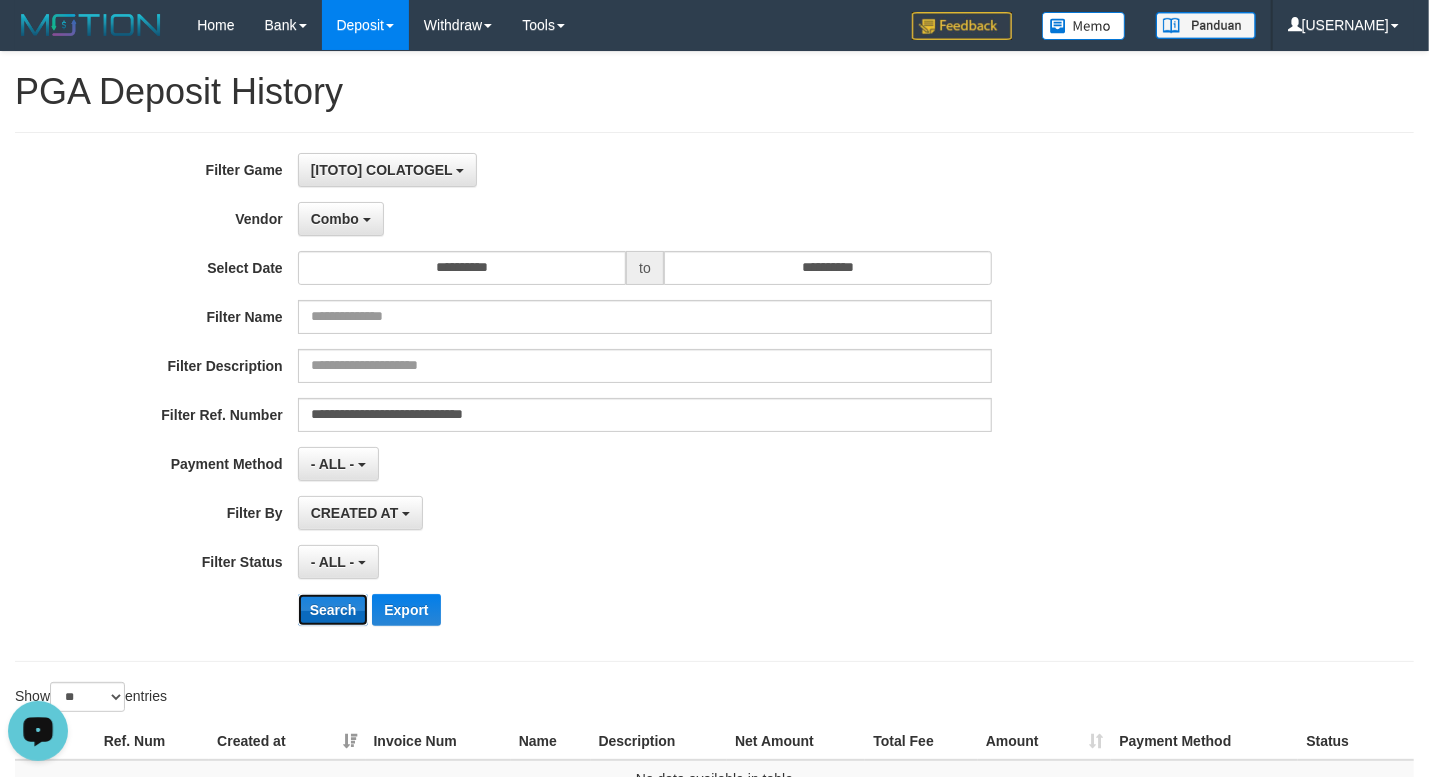 click on "Search" at bounding box center [333, 610] 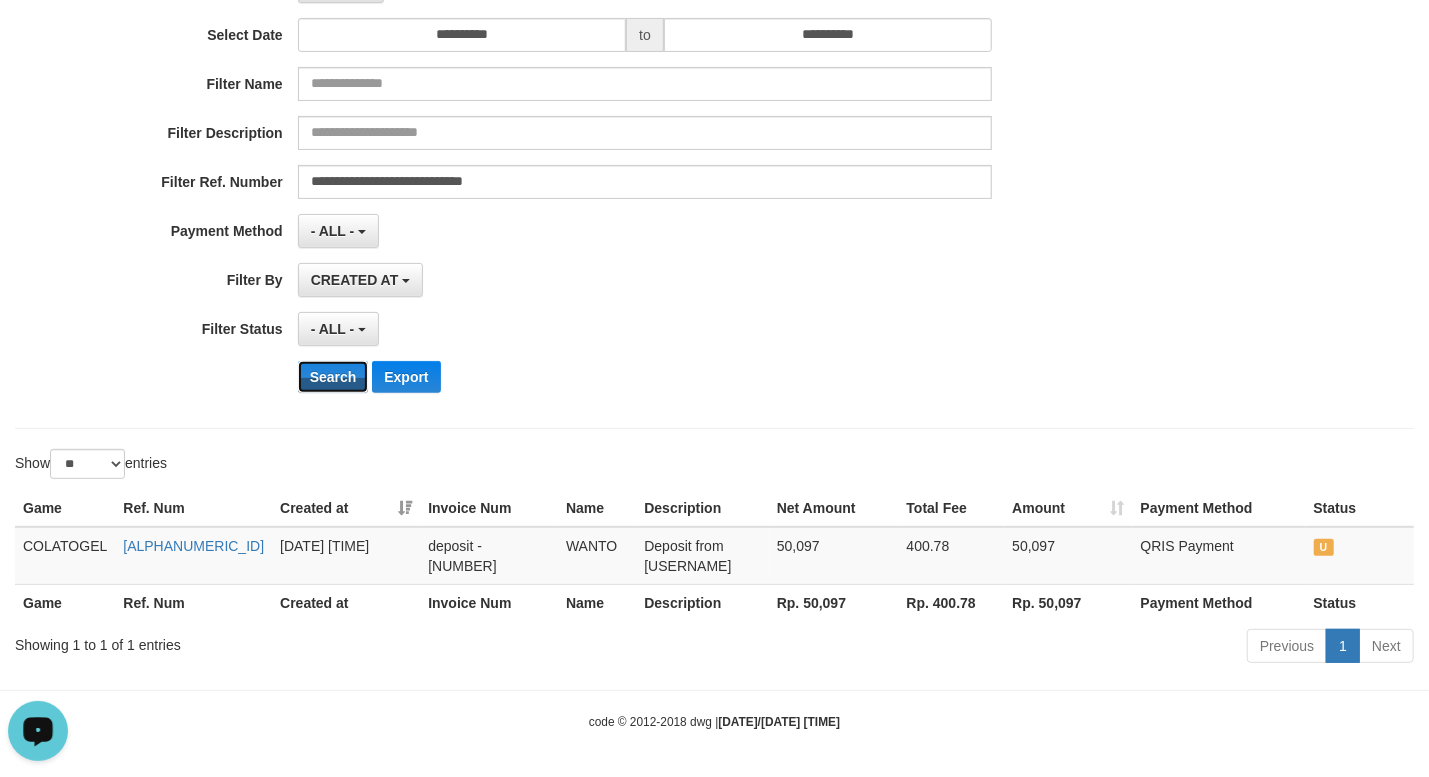 scroll, scrollTop: 241, scrollLeft: 0, axis: vertical 